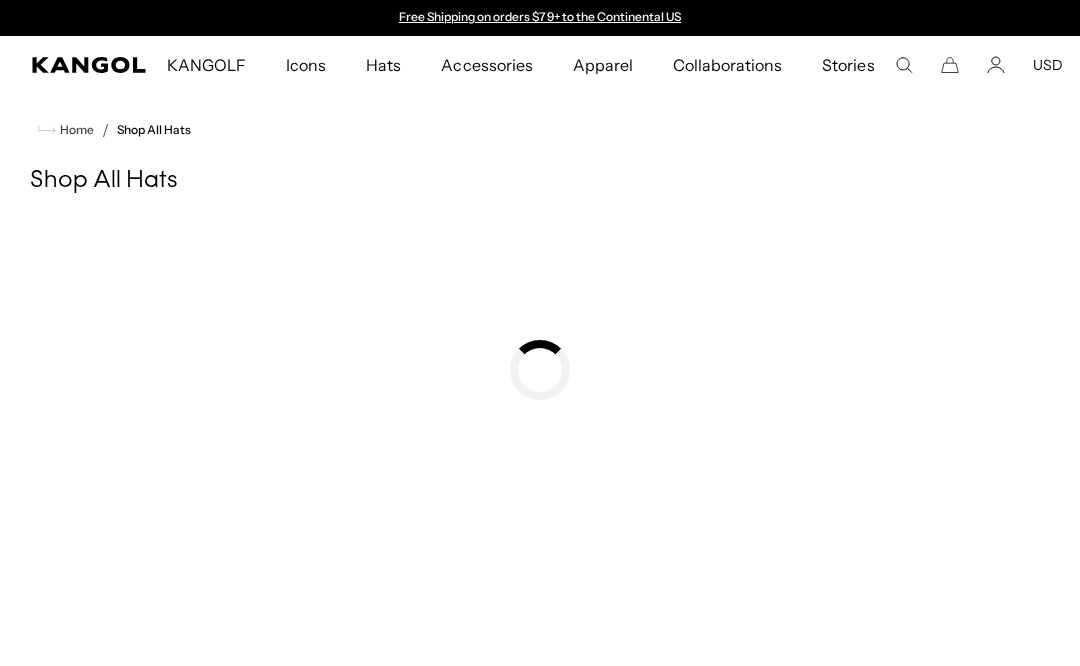 scroll, scrollTop: 0, scrollLeft: 0, axis: both 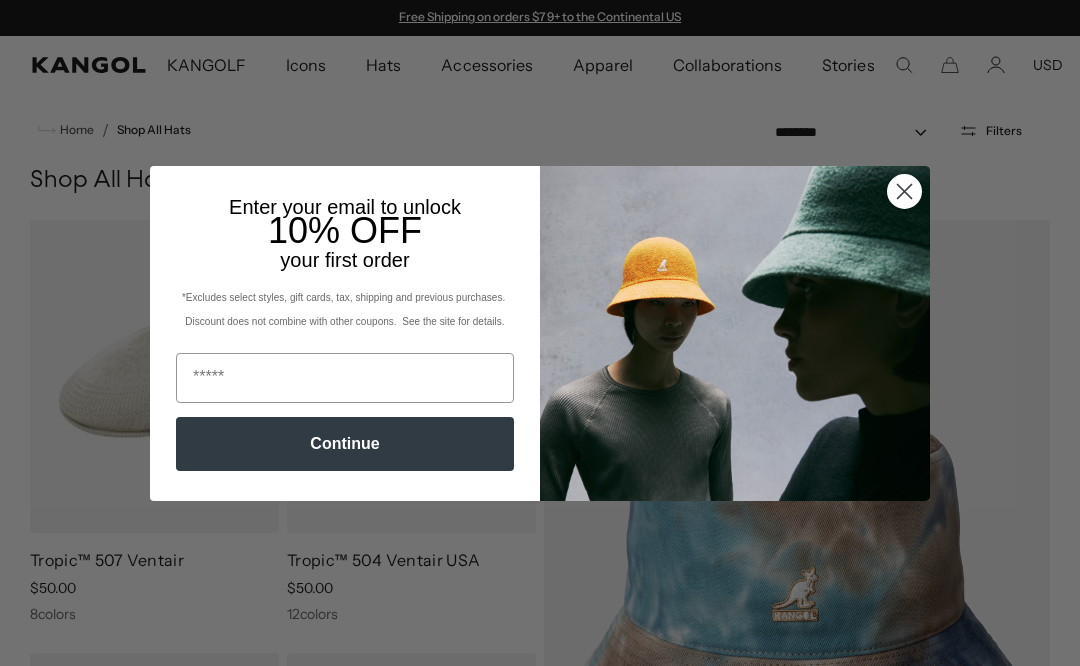 click at bounding box center [345, 378] 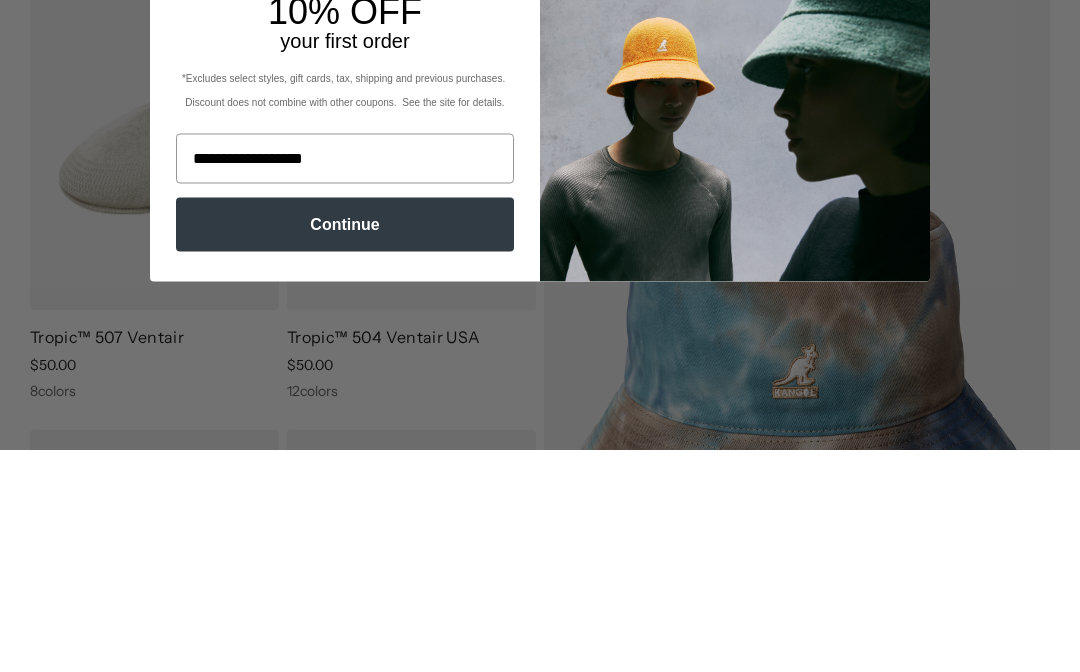 scroll, scrollTop: 0, scrollLeft: 412, axis: horizontal 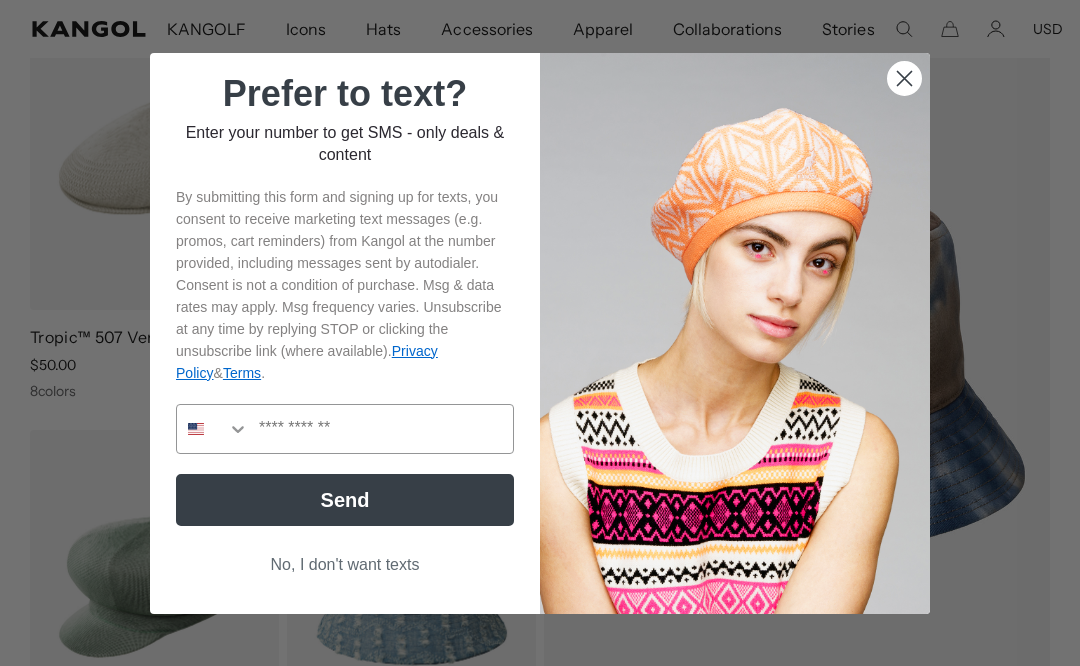 click at bounding box center (381, 429) 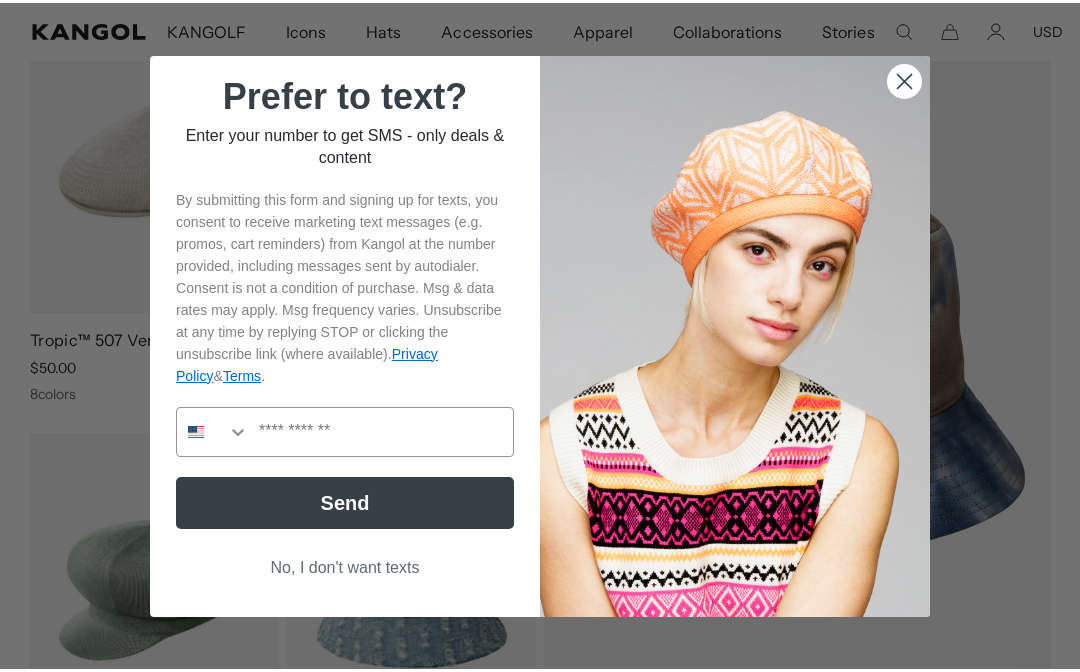 scroll, scrollTop: 222, scrollLeft: 0, axis: vertical 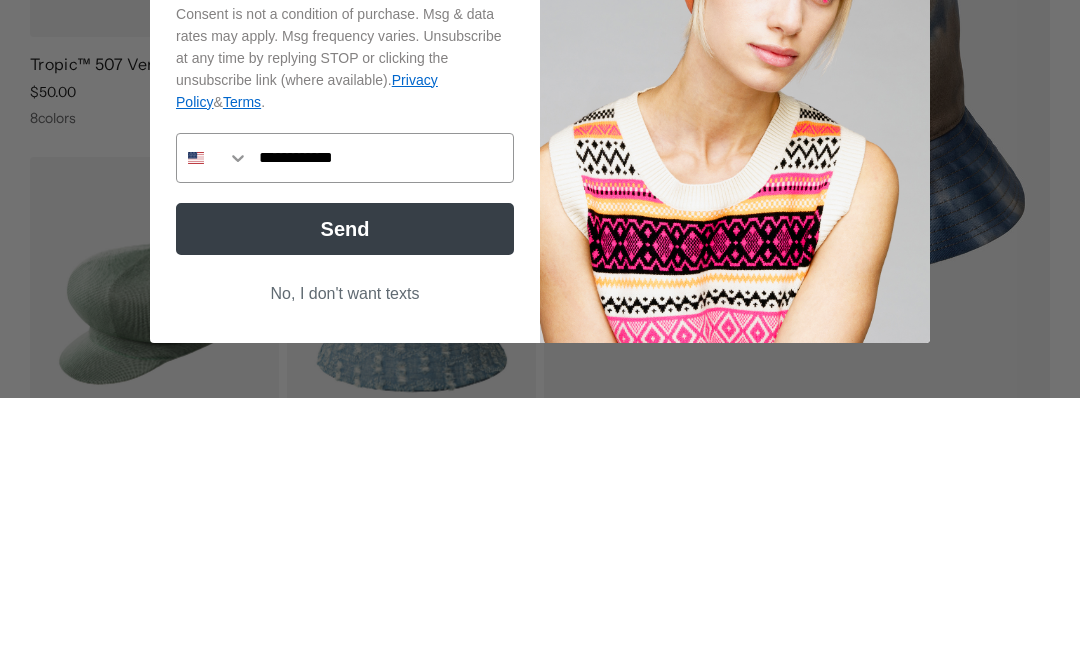 type on "**********" 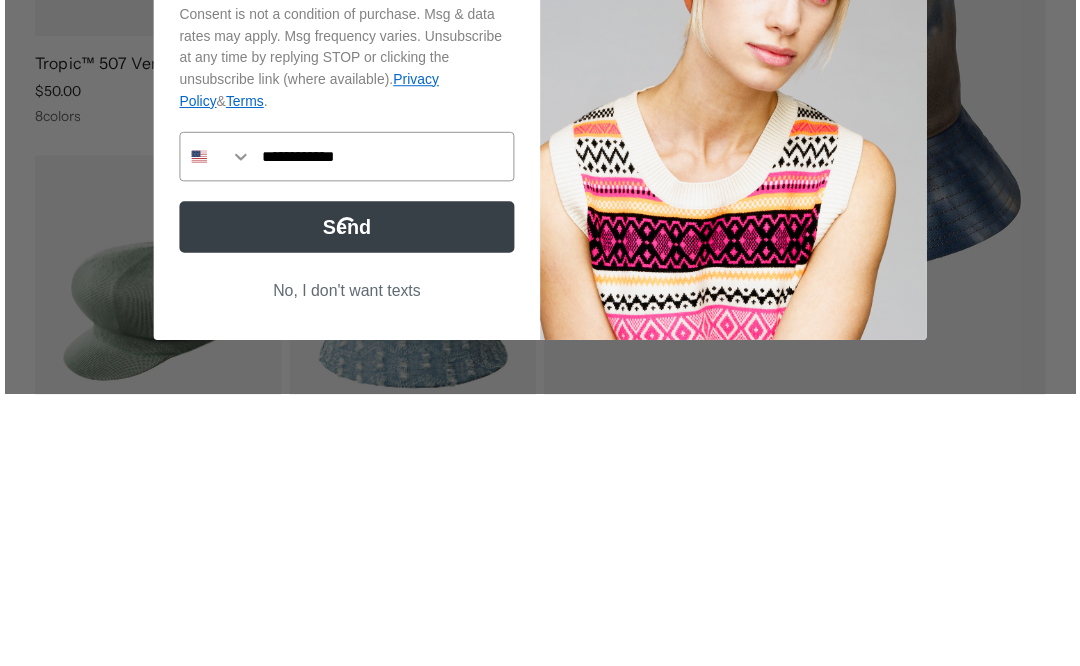 scroll, scrollTop: 497, scrollLeft: 0, axis: vertical 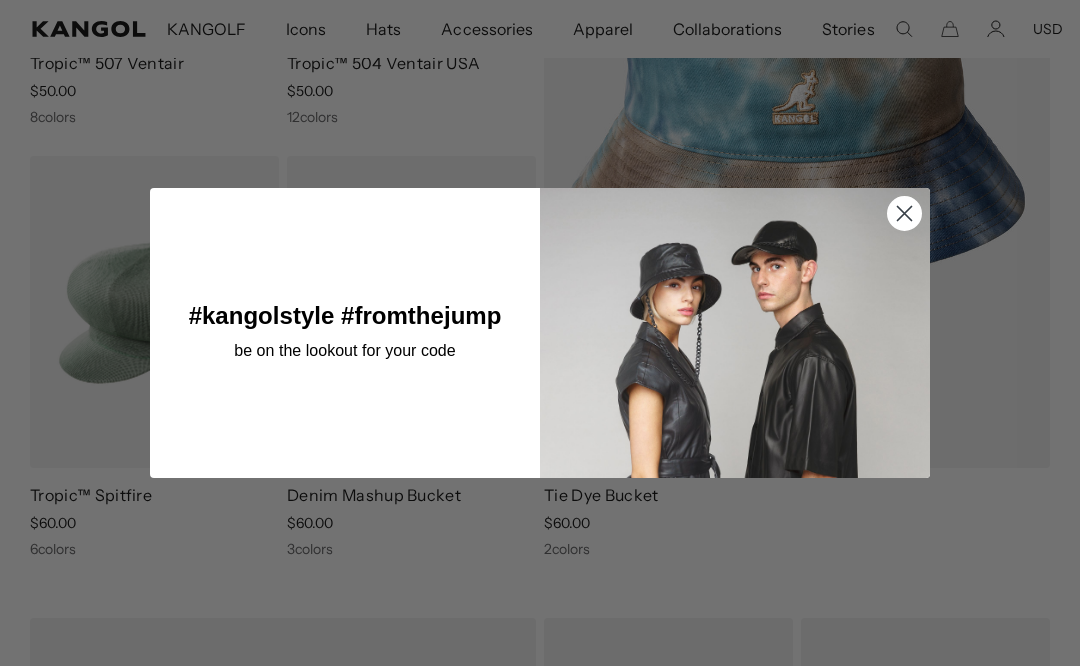click 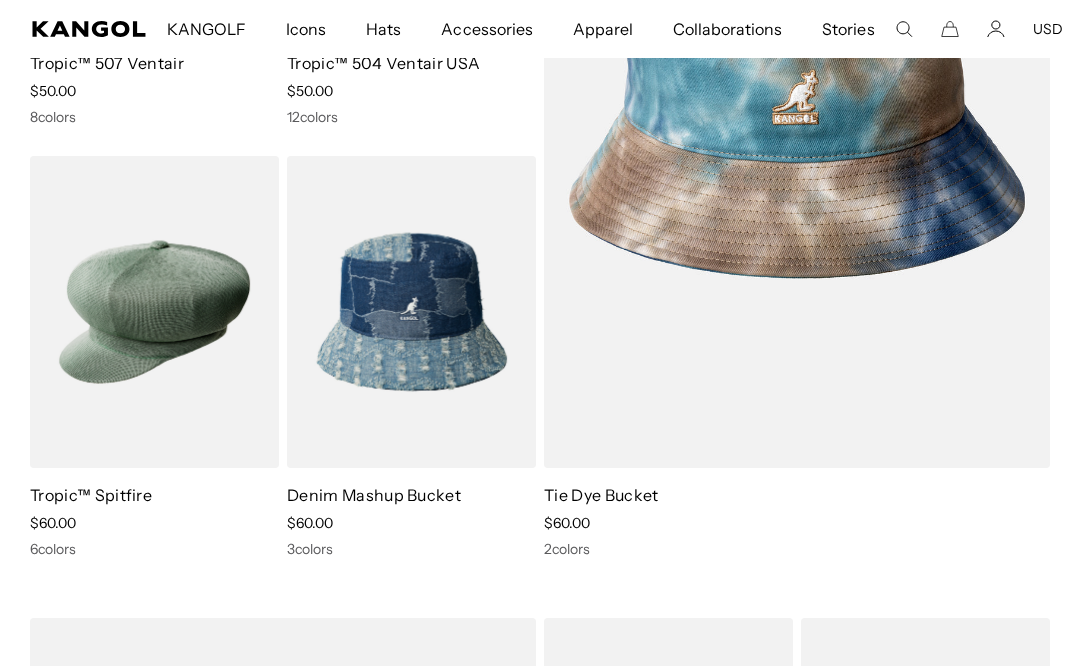scroll, scrollTop: 0, scrollLeft: 412, axis: horizontal 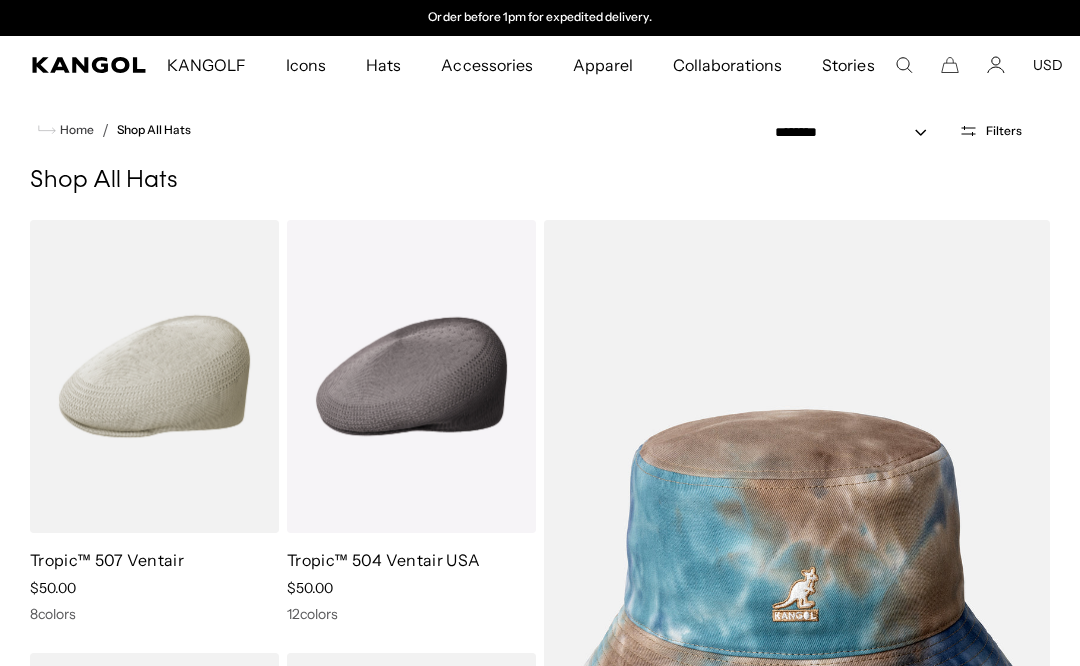 click on "Tropic™ 507 Ventair" at bounding box center (107, 560) 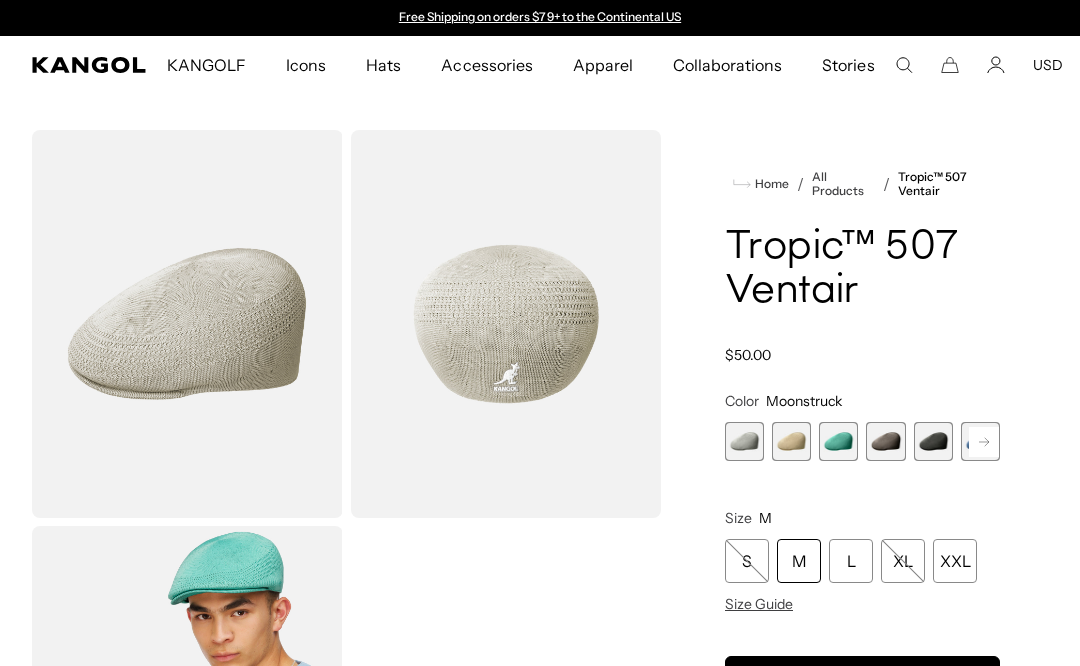 scroll, scrollTop: 0, scrollLeft: 0, axis: both 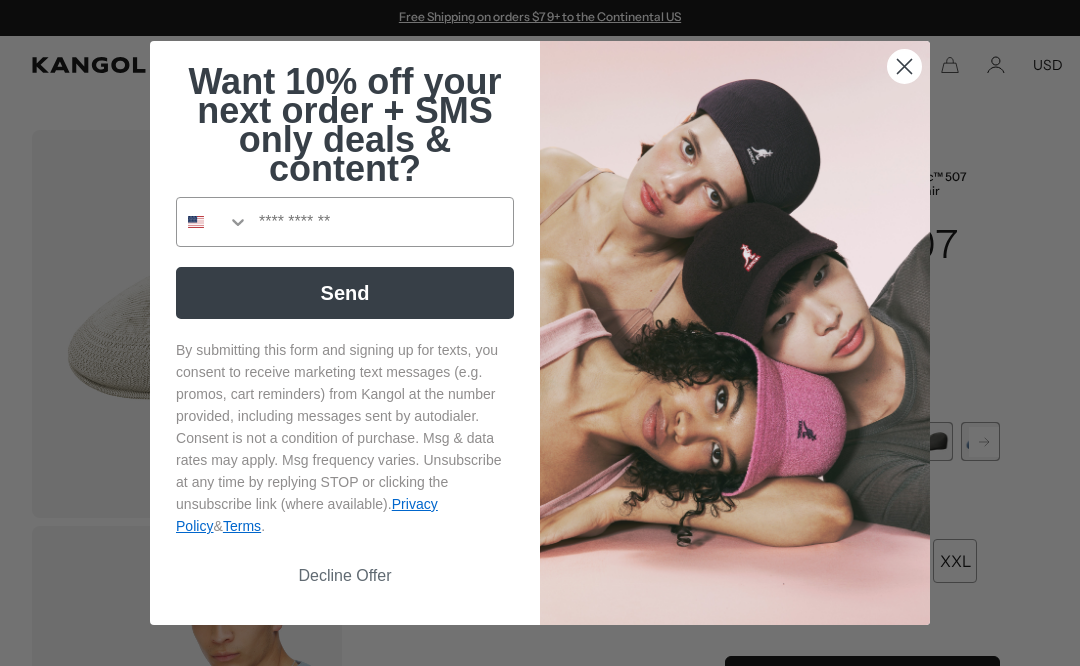click at bounding box center [381, 222] 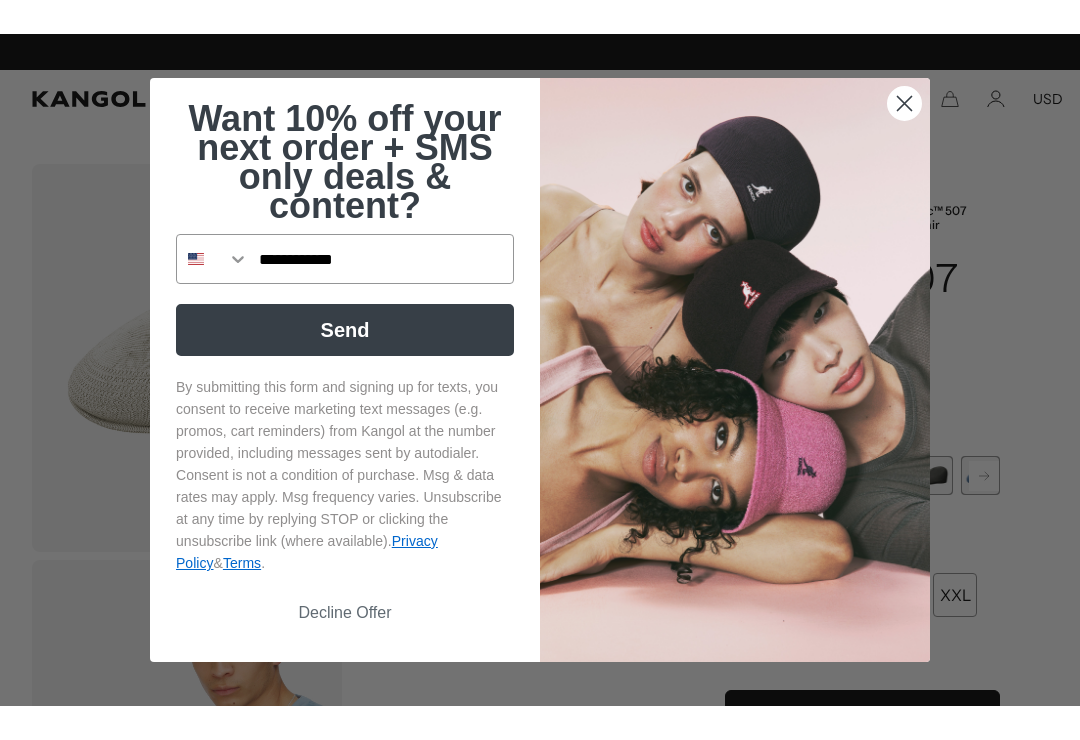 scroll, scrollTop: 0, scrollLeft: 0, axis: both 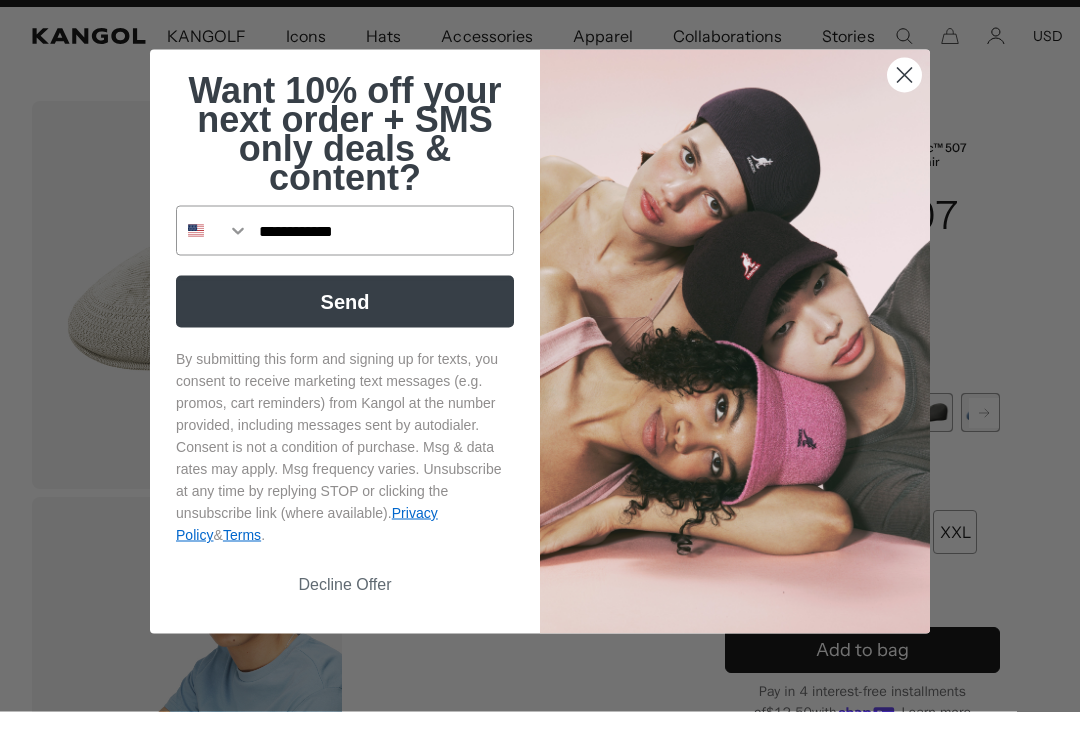 type on "**********" 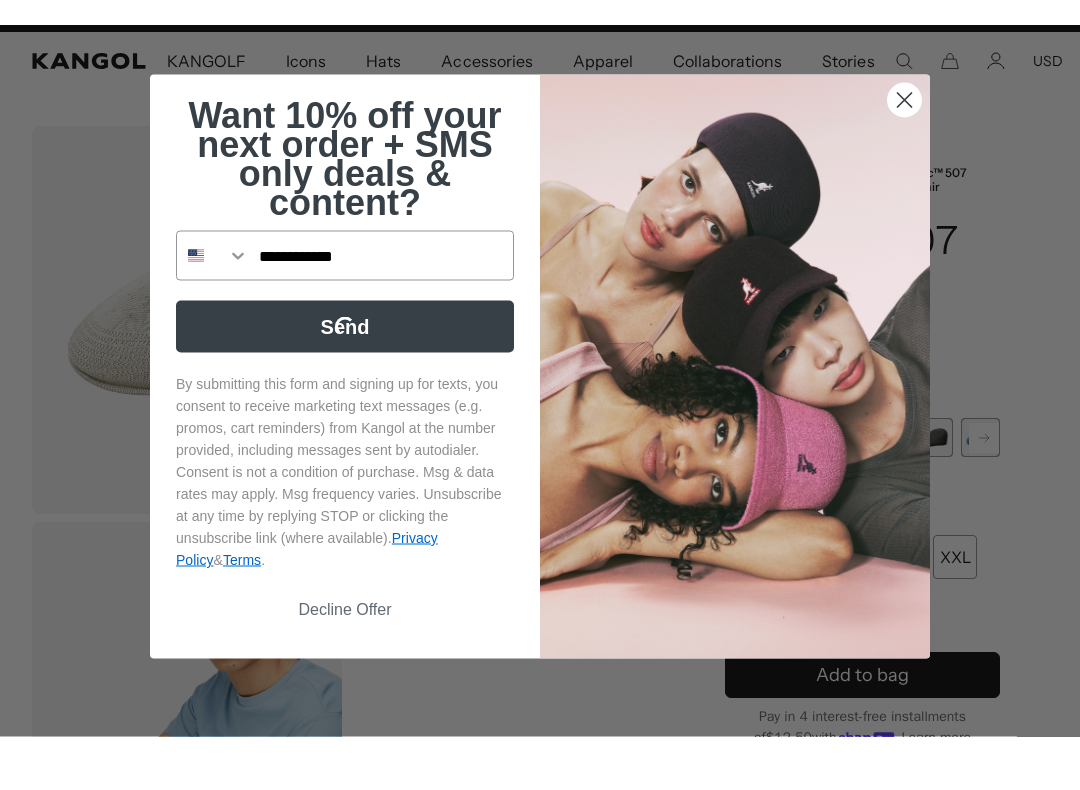scroll, scrollTop: 29, scrollLeft: 0, axis: vertical 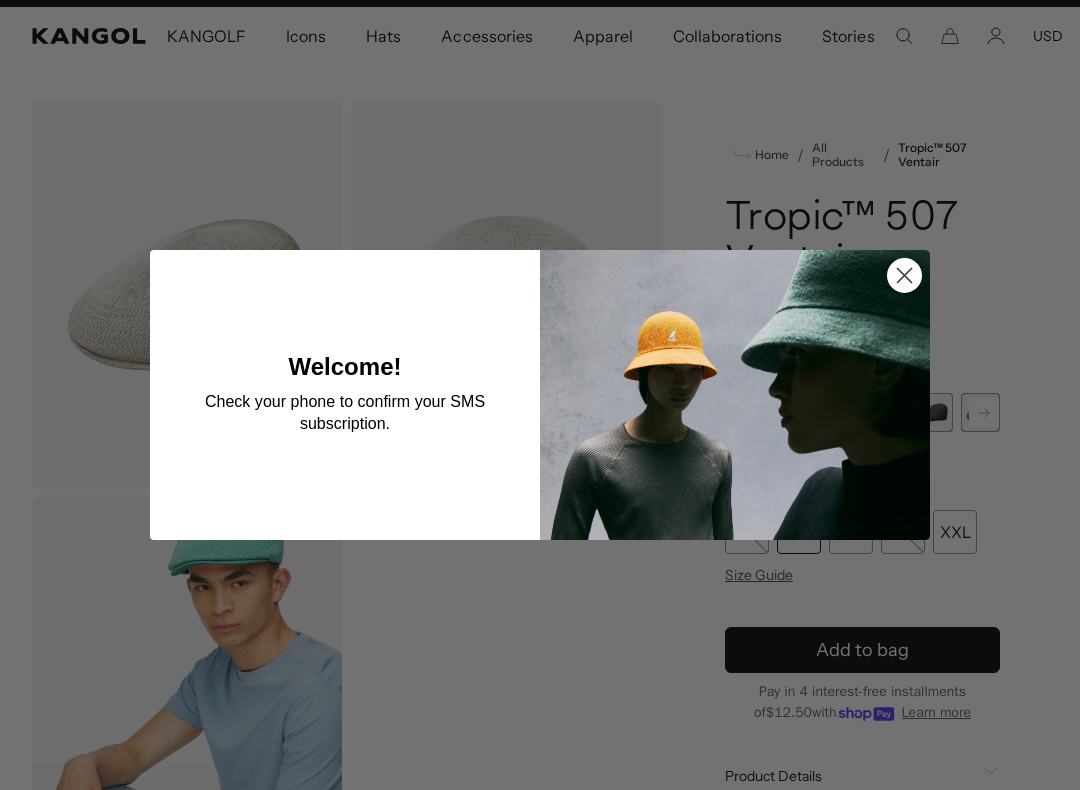 click 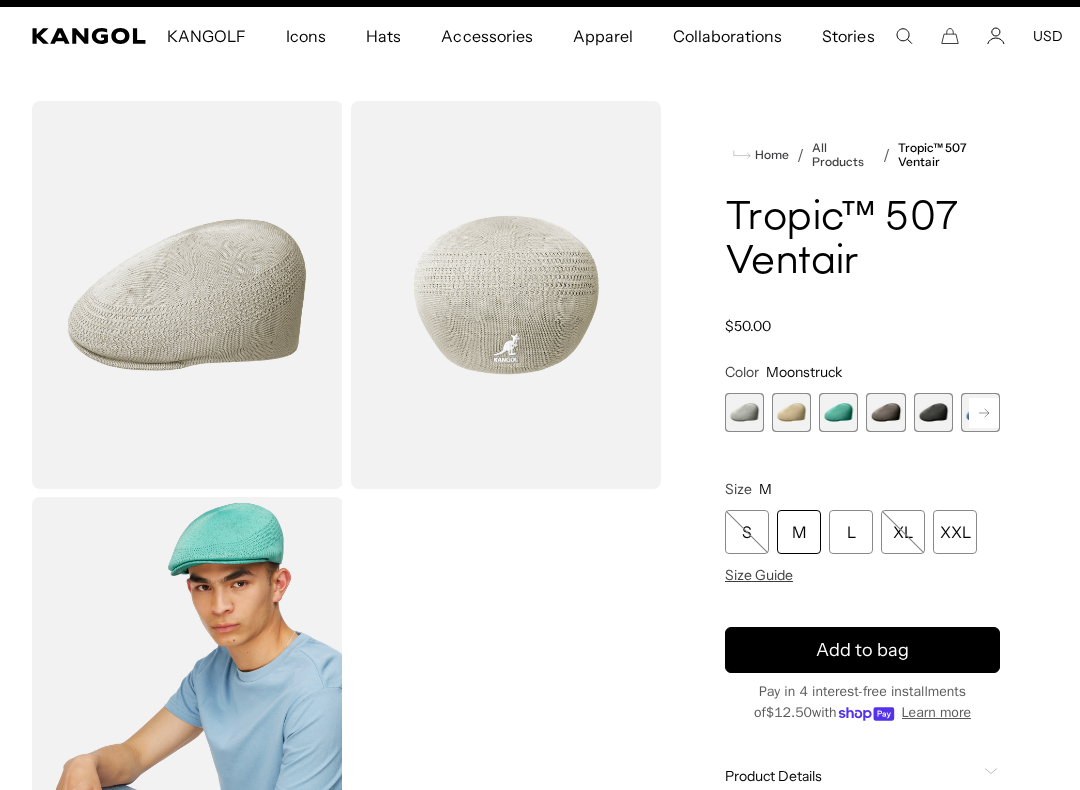 scroll, scrollTop: 0, scrollLeft: 0, axis: both 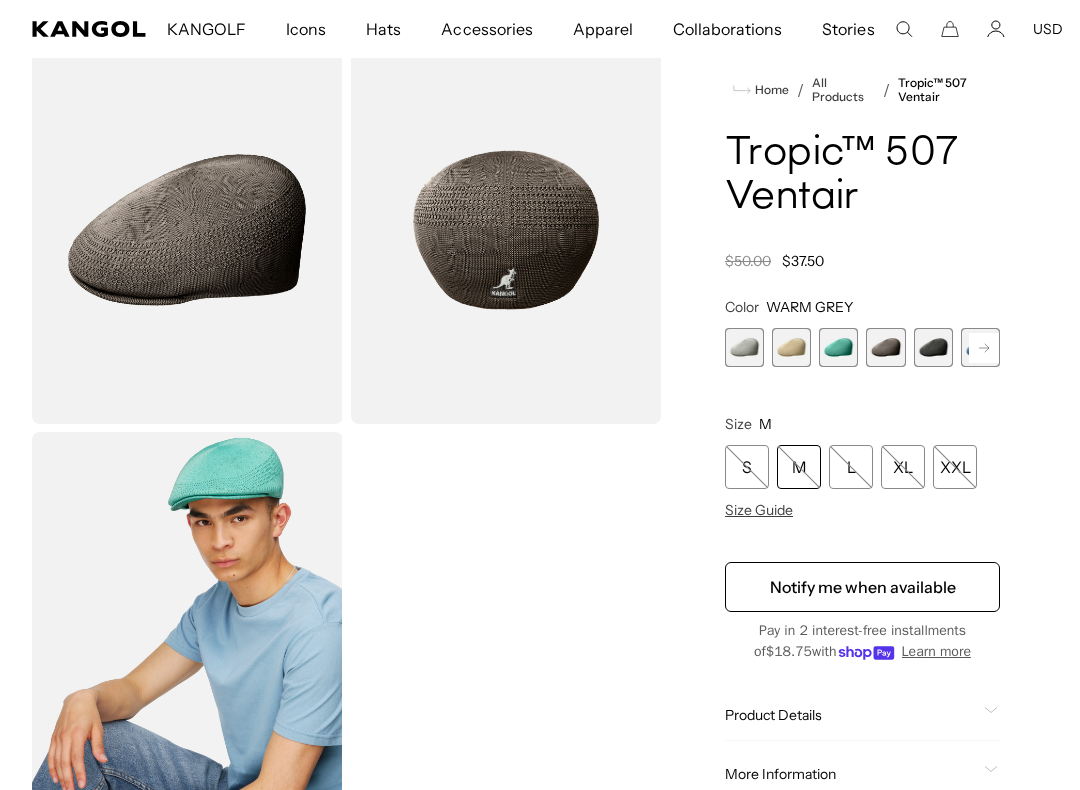click at bounding box center (933, 347) 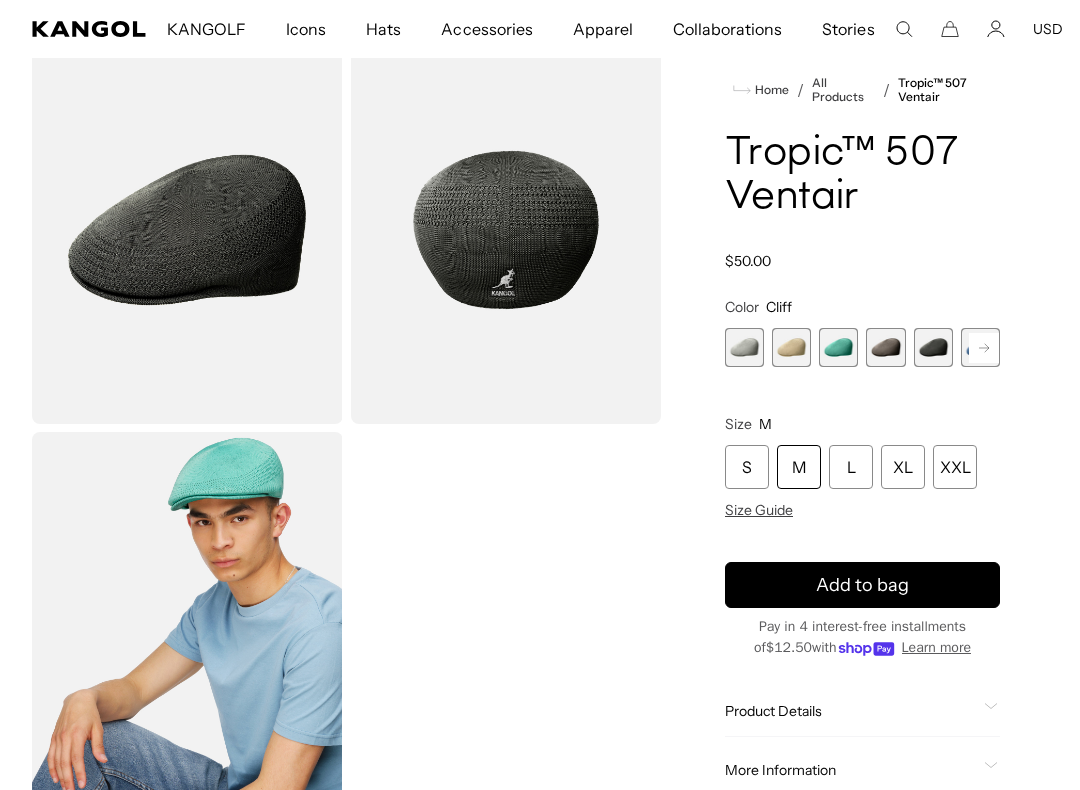 scroll, scrollTop: 0, scrollLeft: 412, axis: horizontal 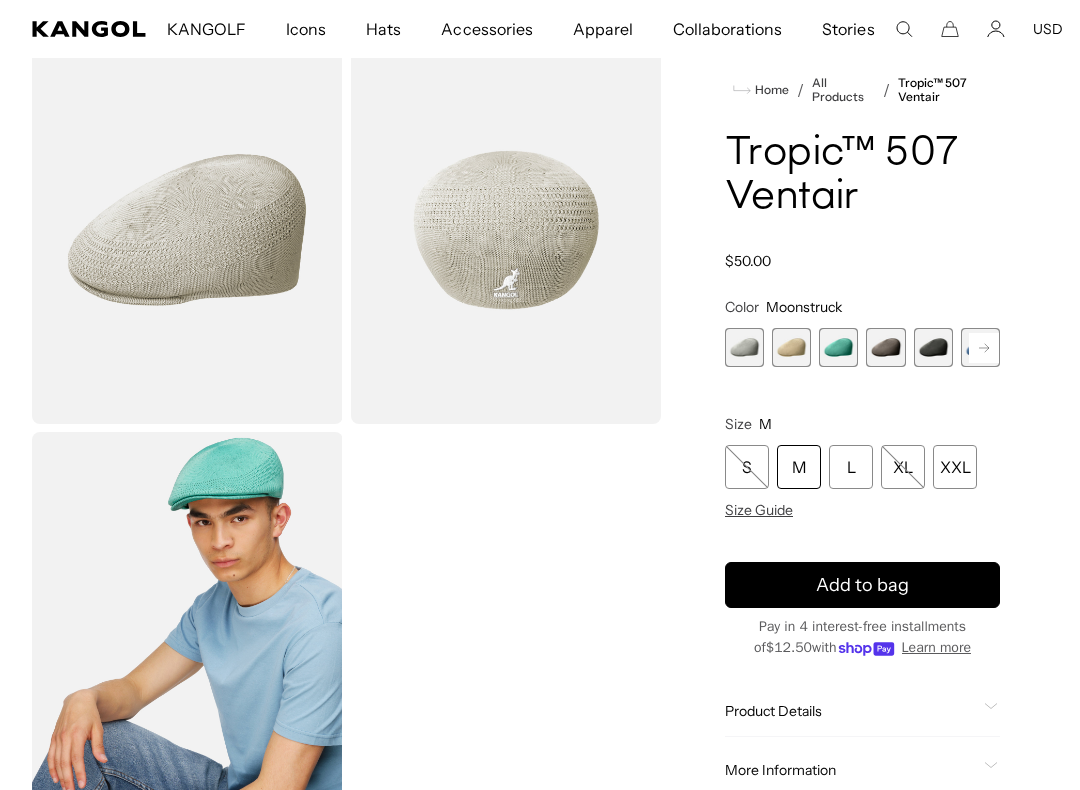 click at bounding box center [791, 347] 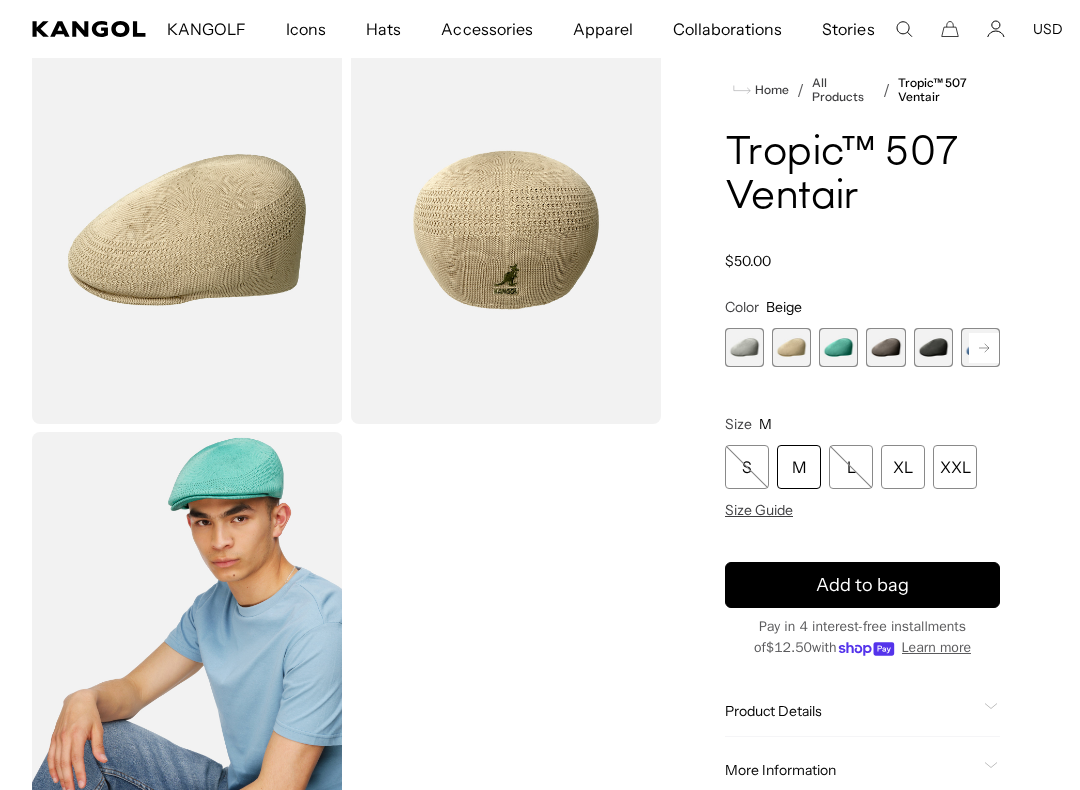 scroll, scrollTop: 0, scrollLeft: 0, axis: both 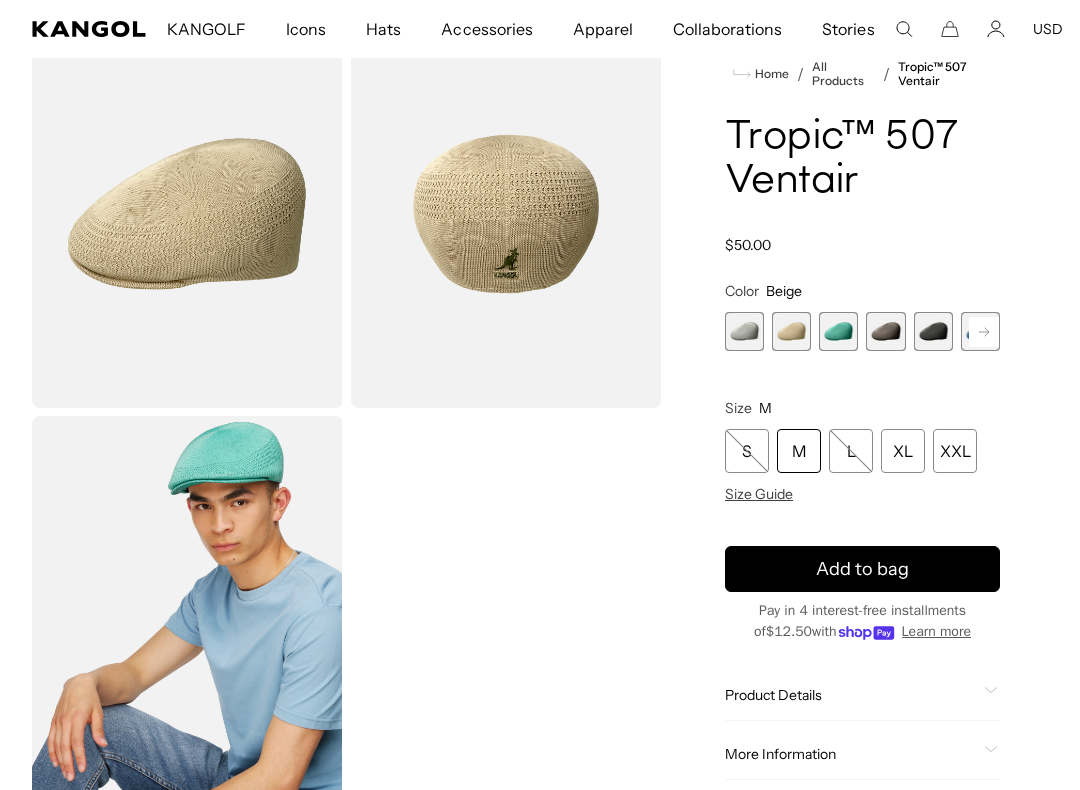 click 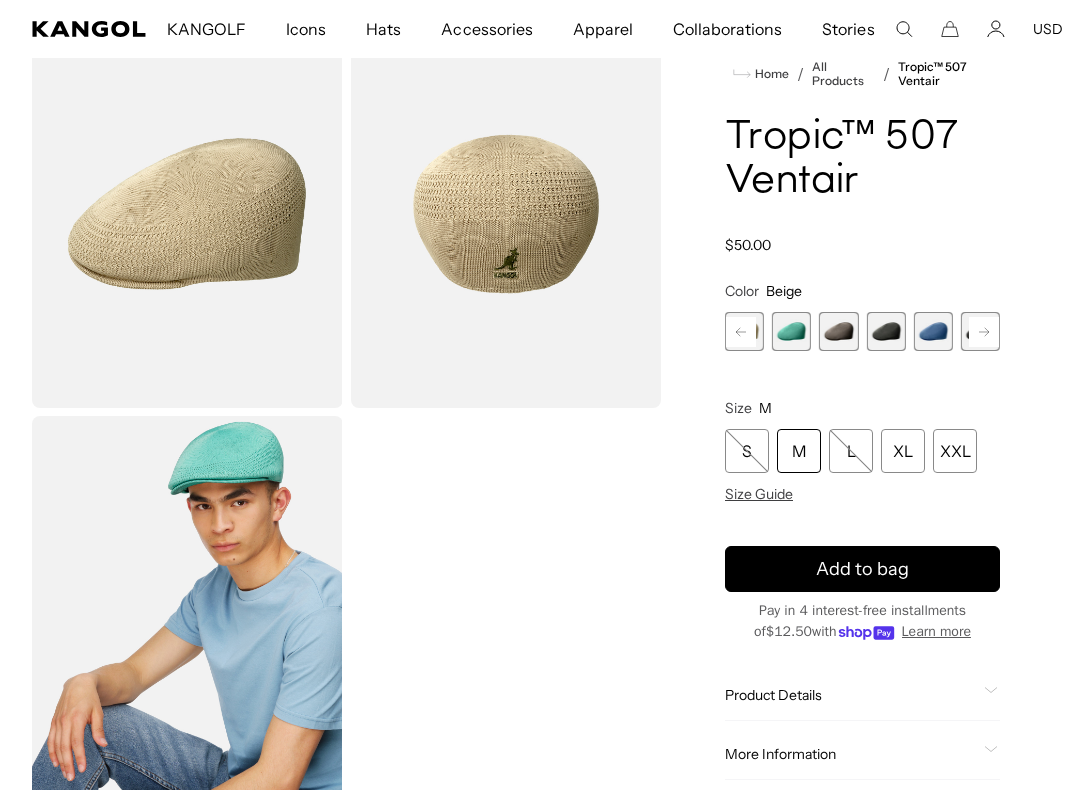 click 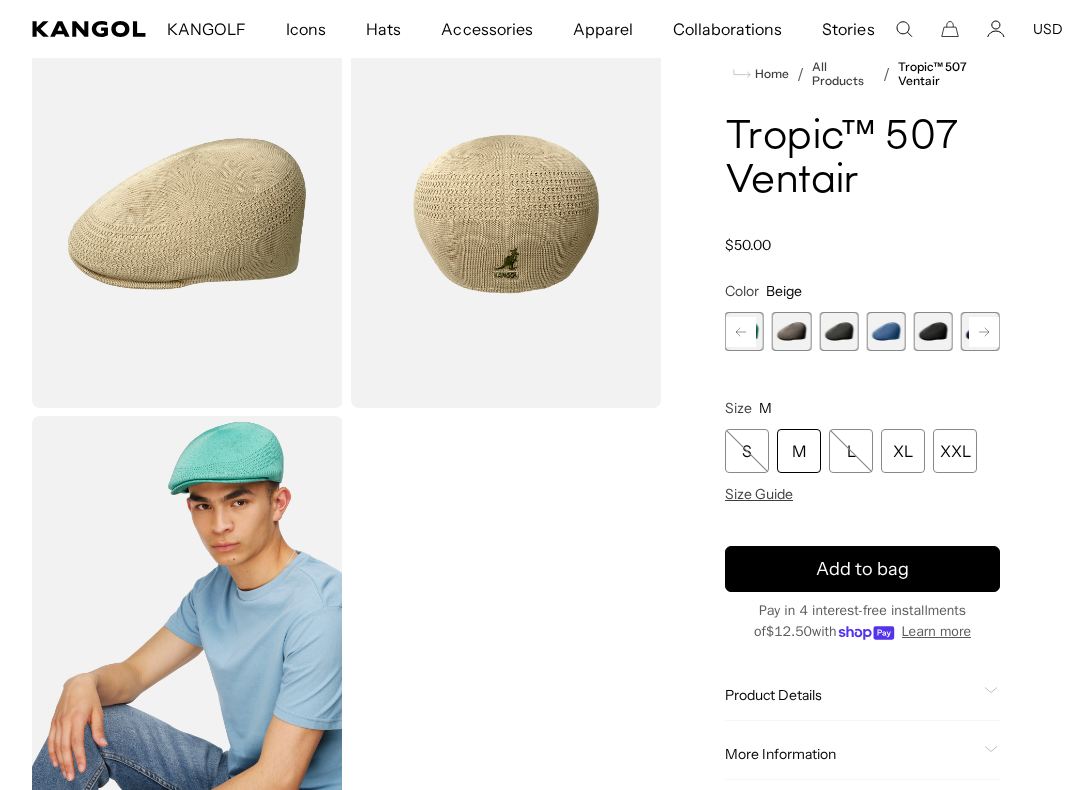 click at bounding box center [933, 331] 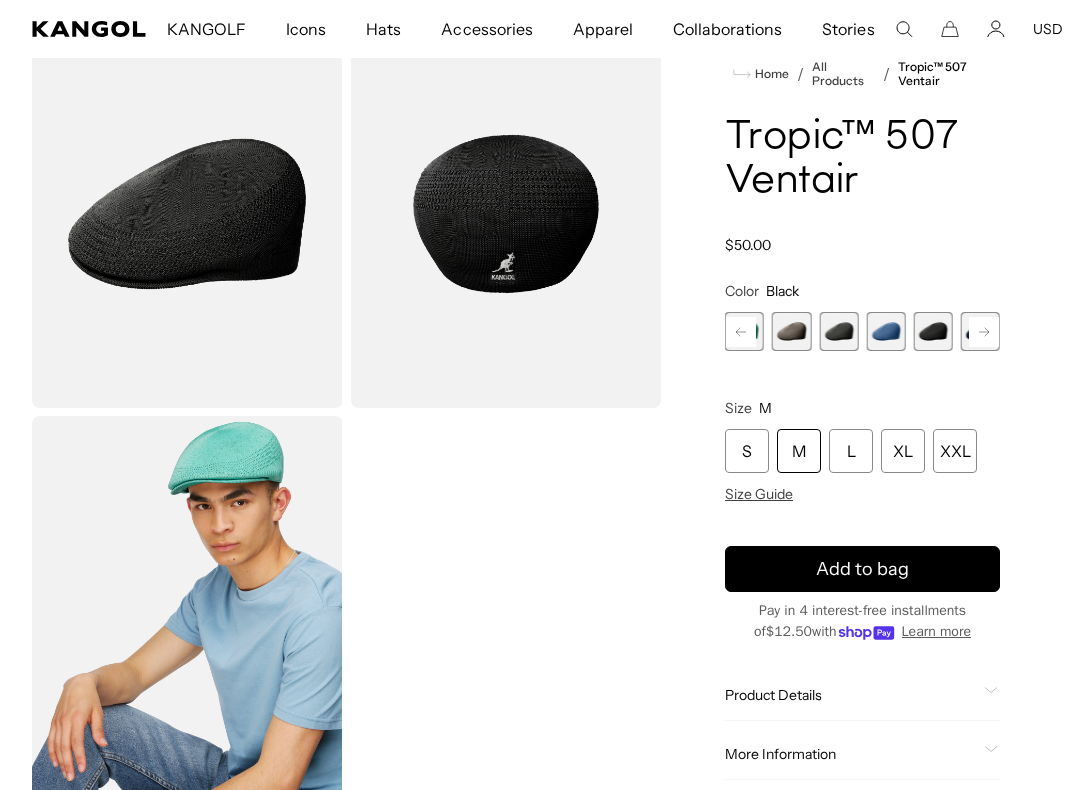 click 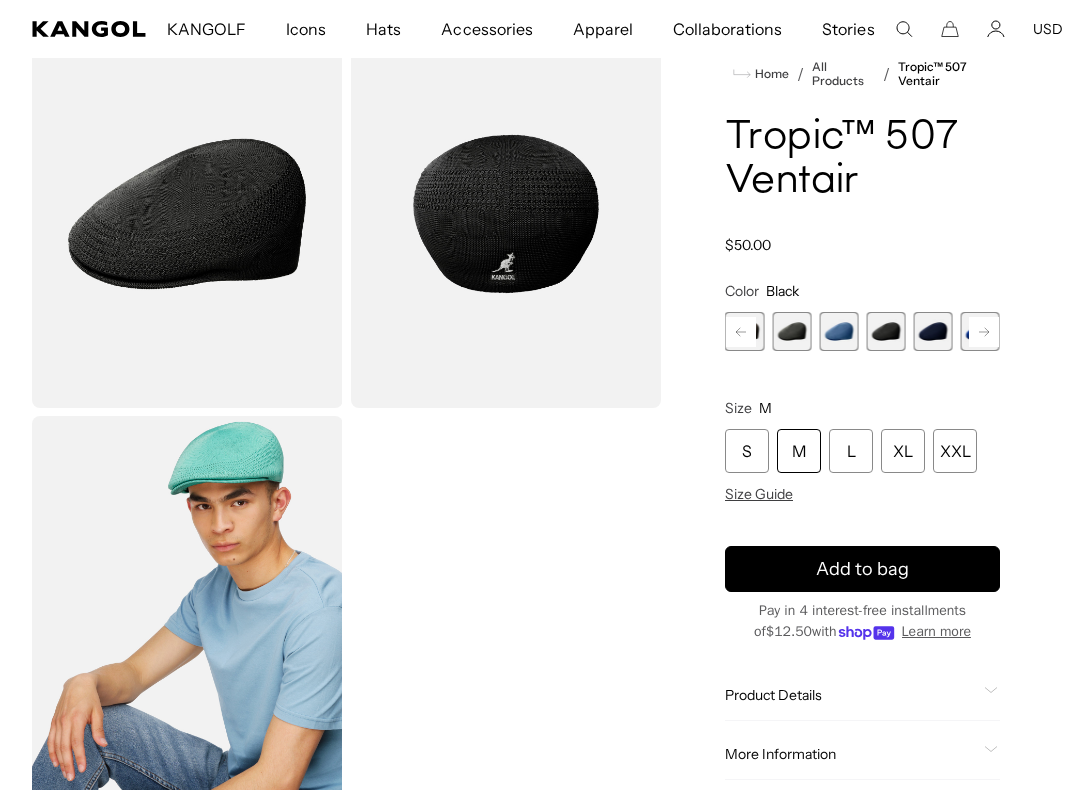 click 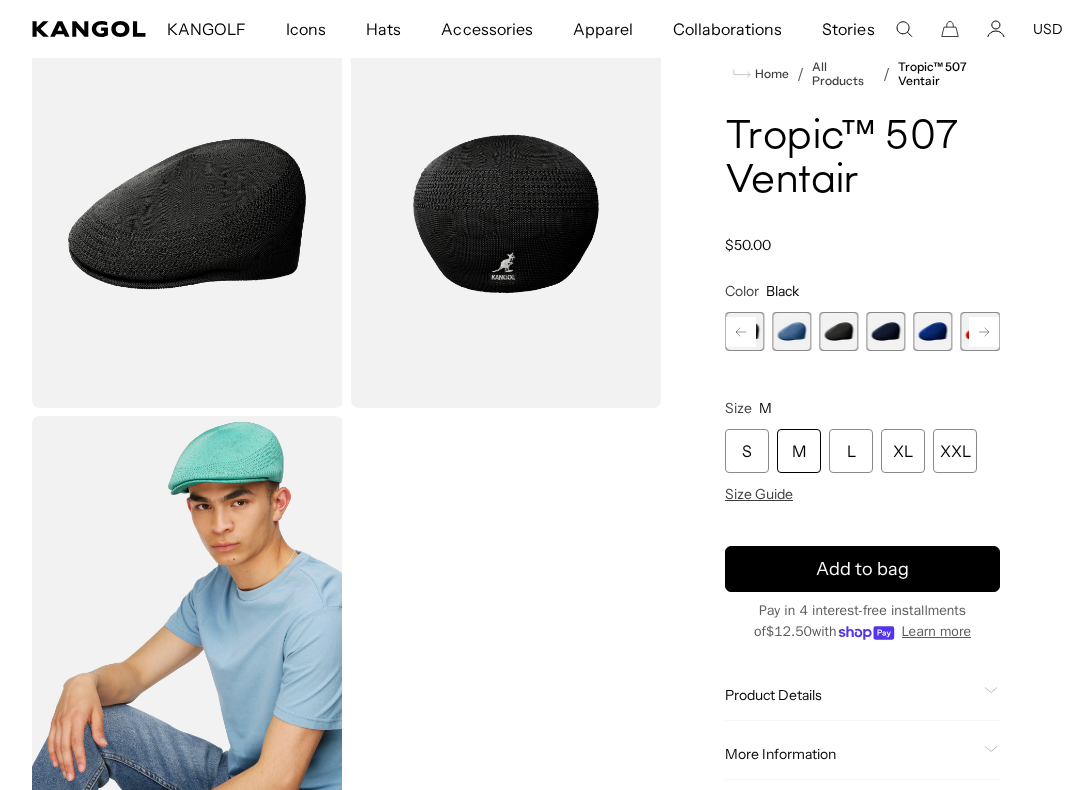 click 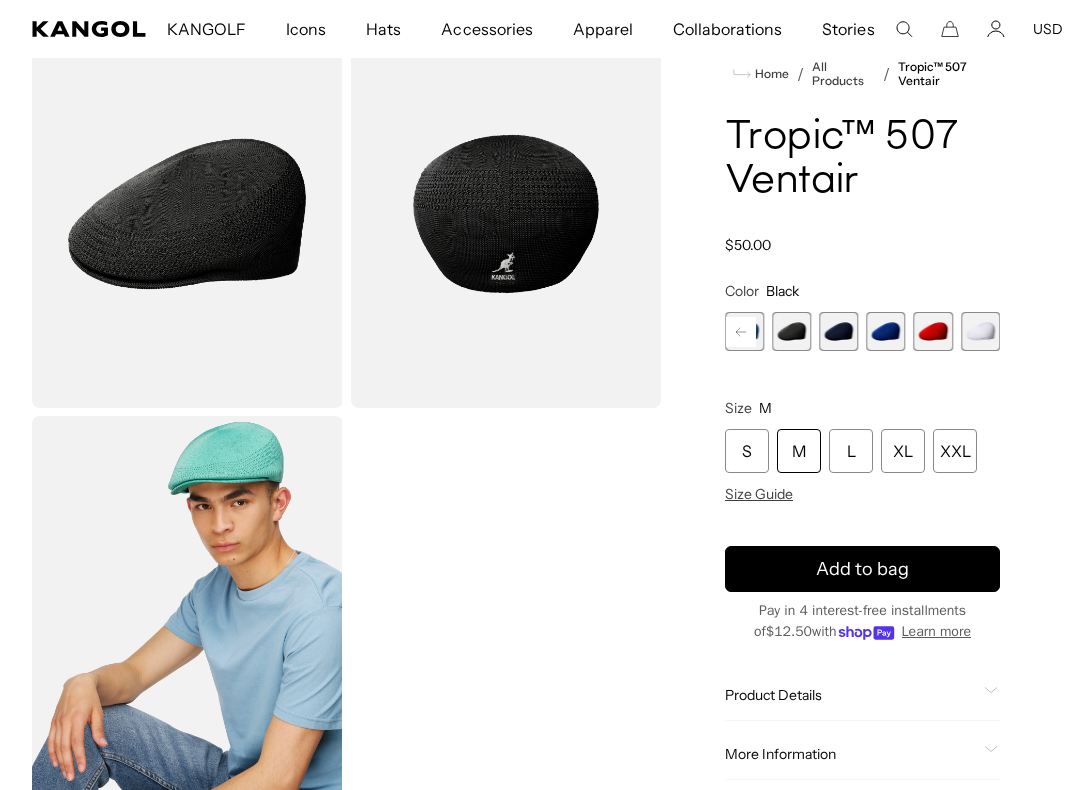 click on "Loading..." at bounding box center (540, 449) 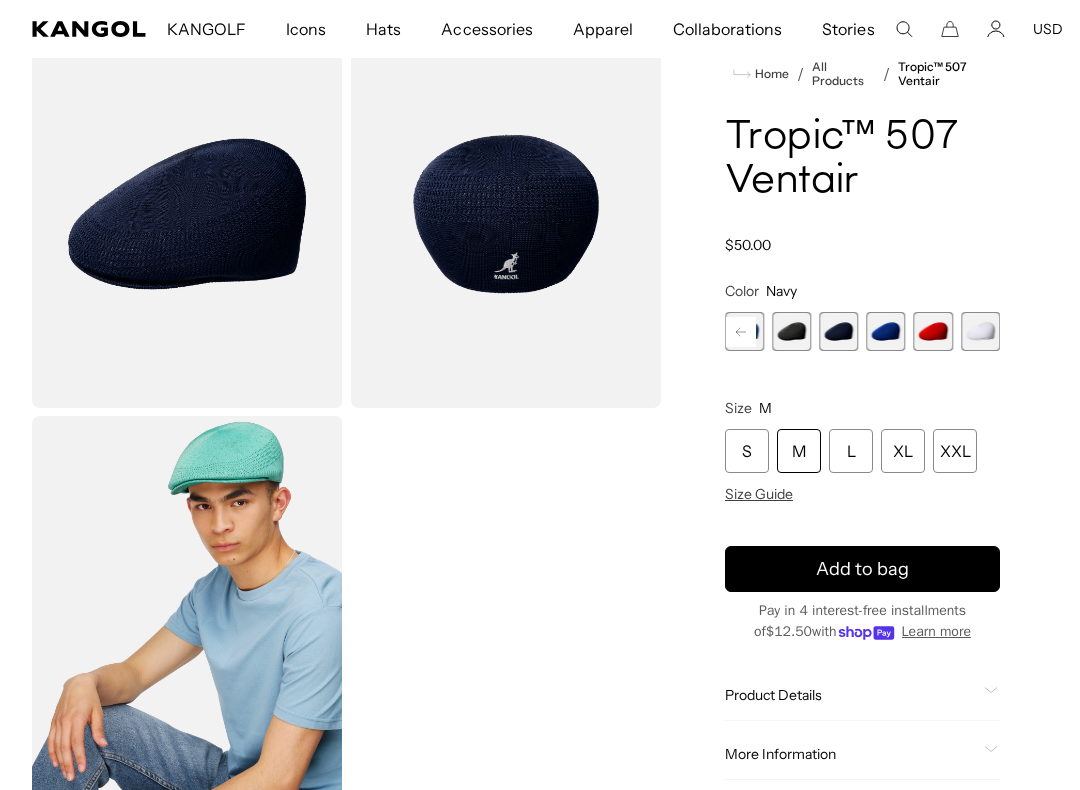 scroll, scrollTop: 0, scrollLeft: 412, axis: horizontal 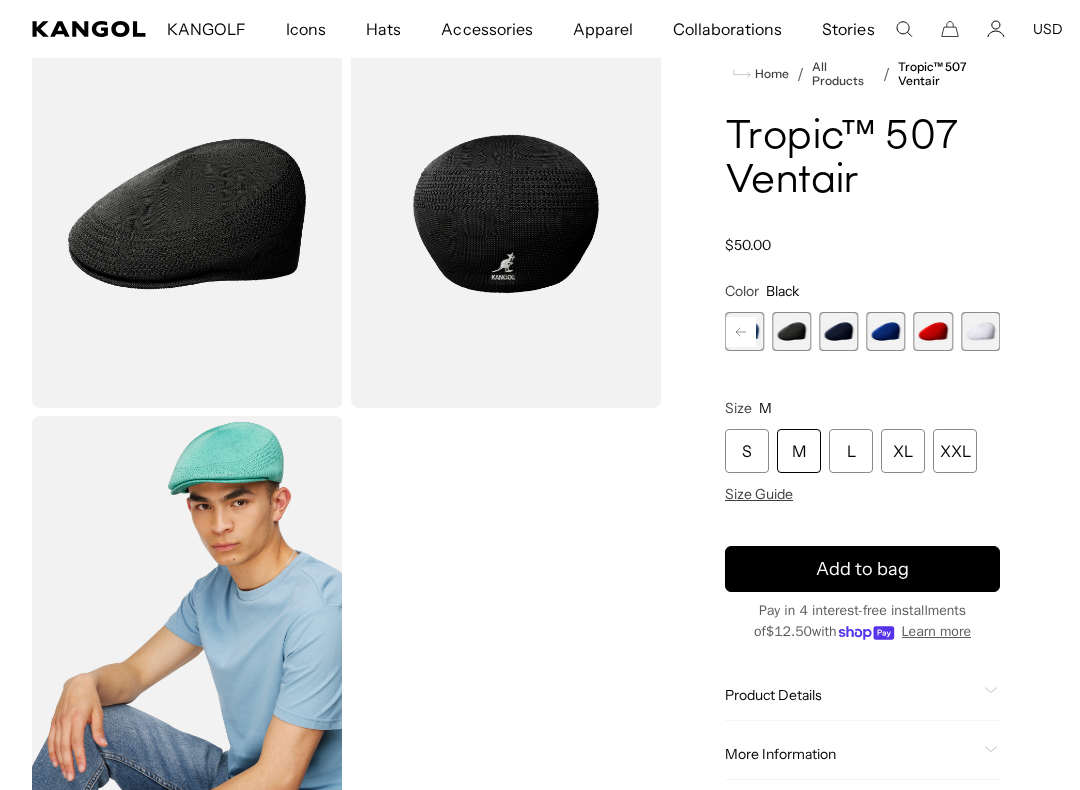 click at bounding box center (791, 331) 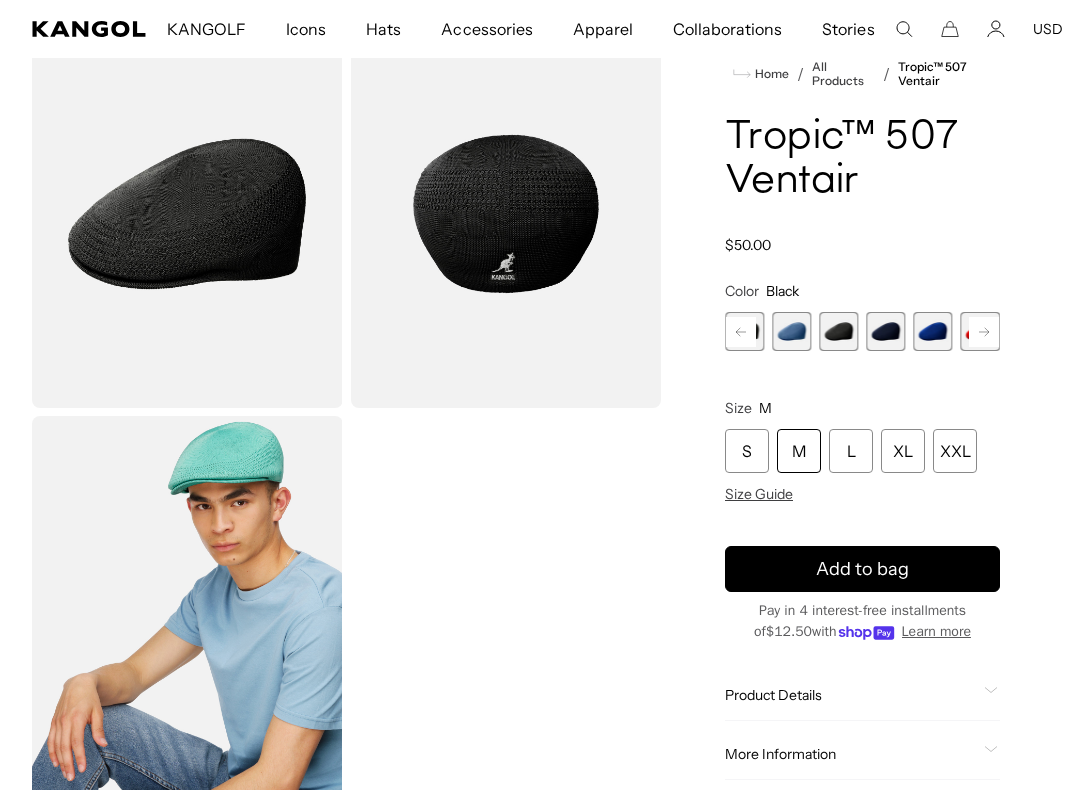 click at bounding box center (791, 331) 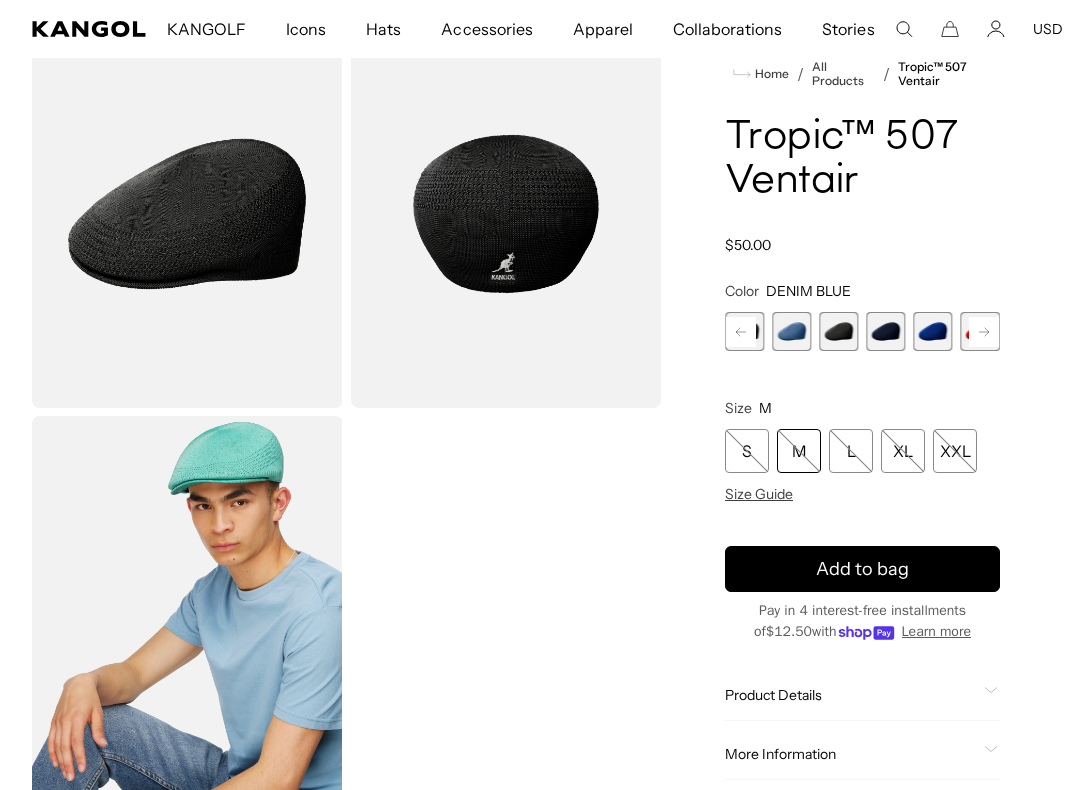 scroll, scrollTop: 0, scrollLeft: 412, axis: horizontal 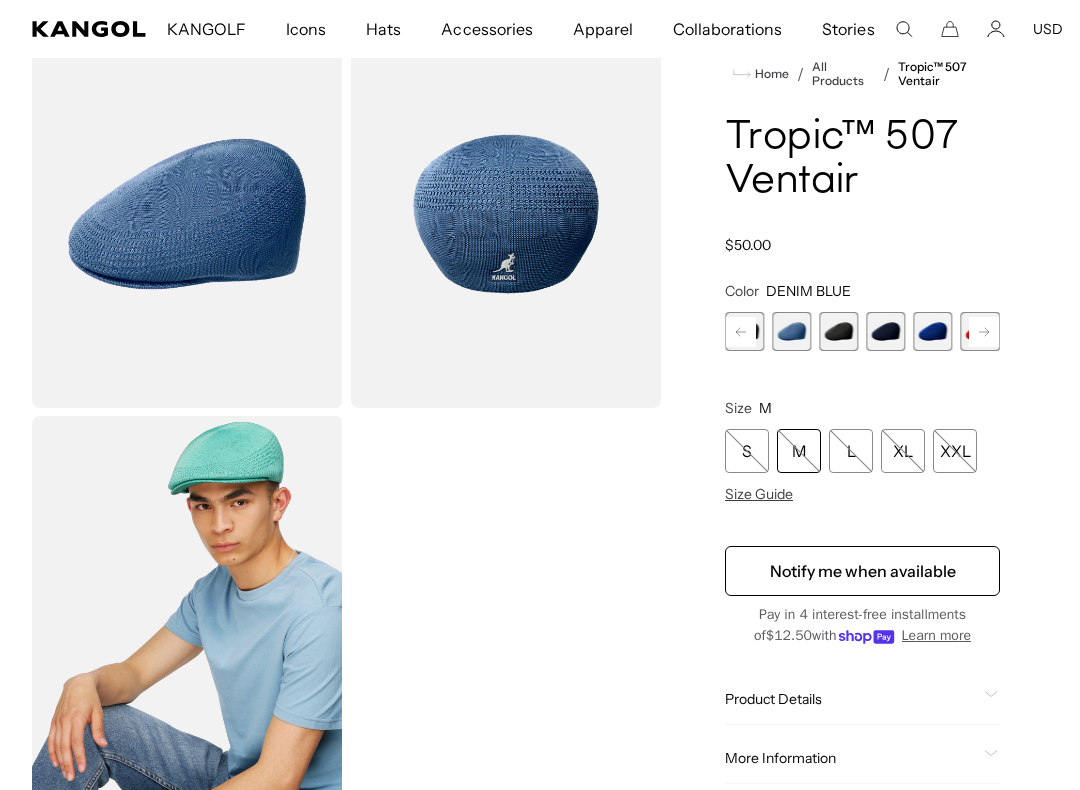 click 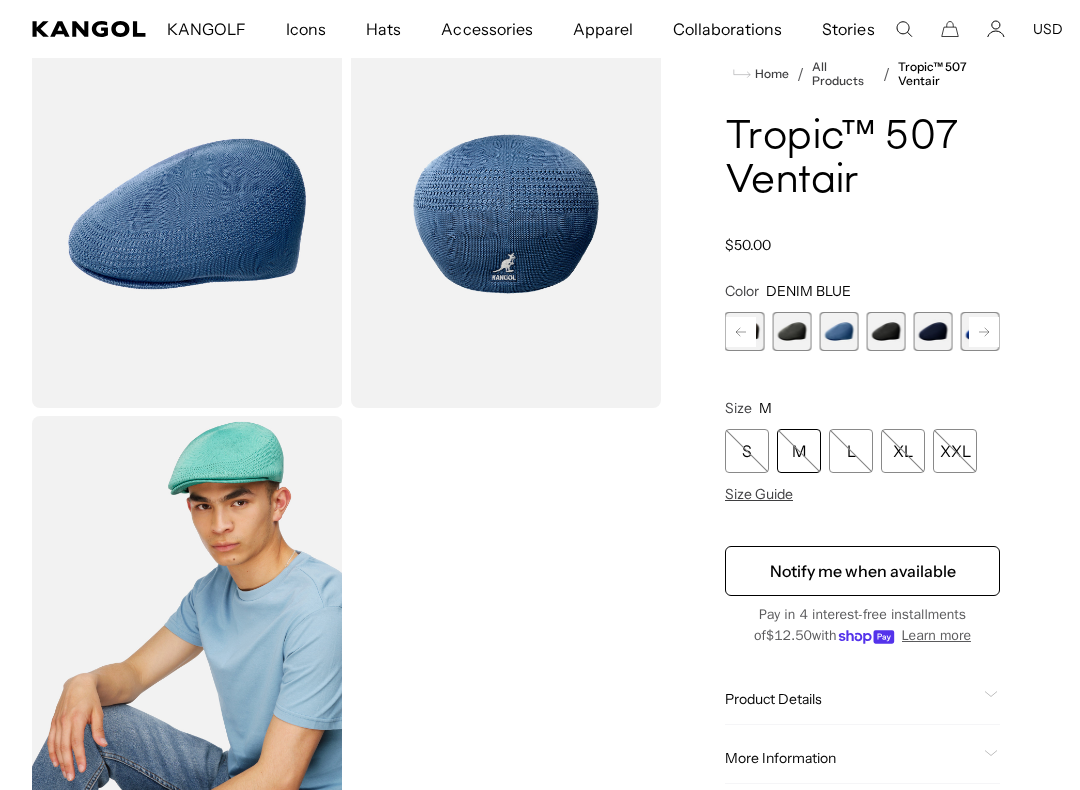 scroll, scrollTop: 0, scrollLeft: 412, axis: horizontal 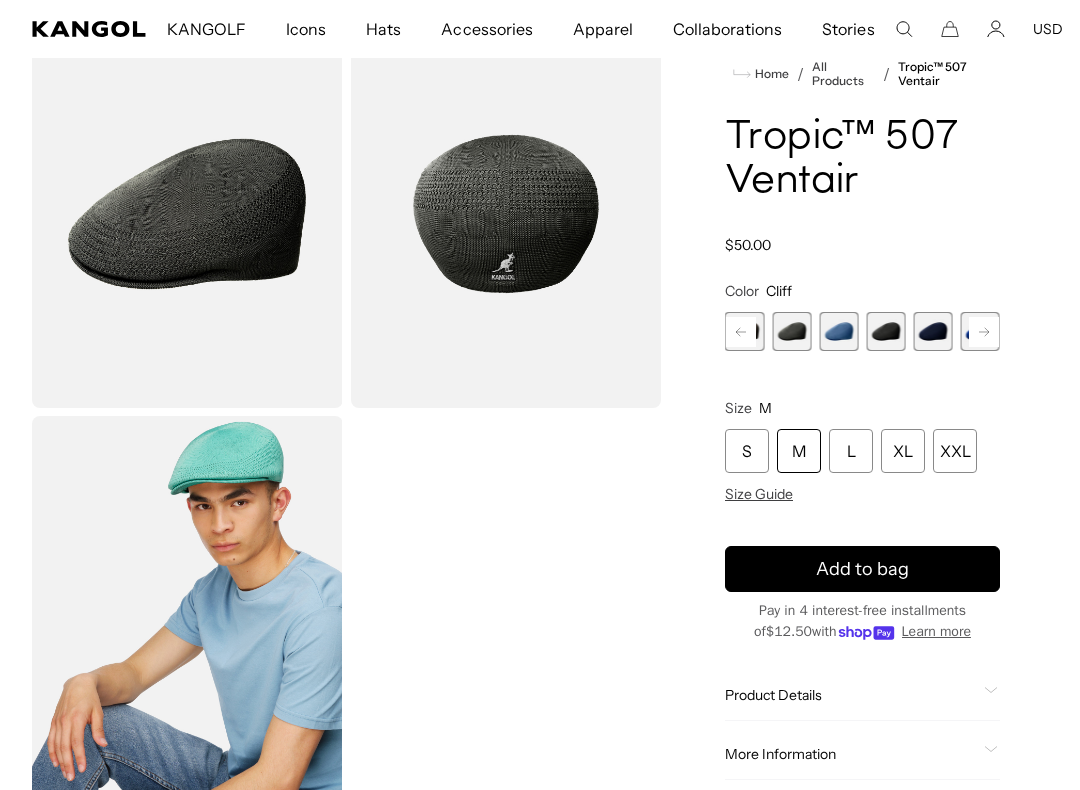 click 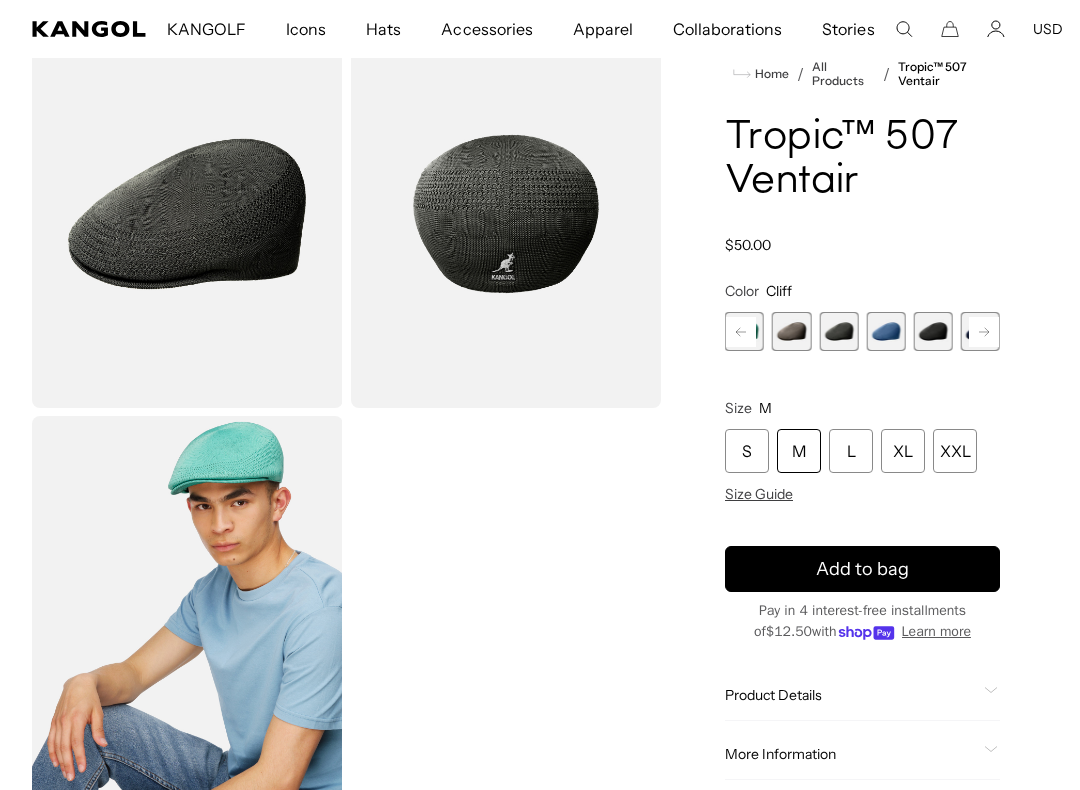 scroll, scrollTop: 0, scrollLeft: 0, axis: both 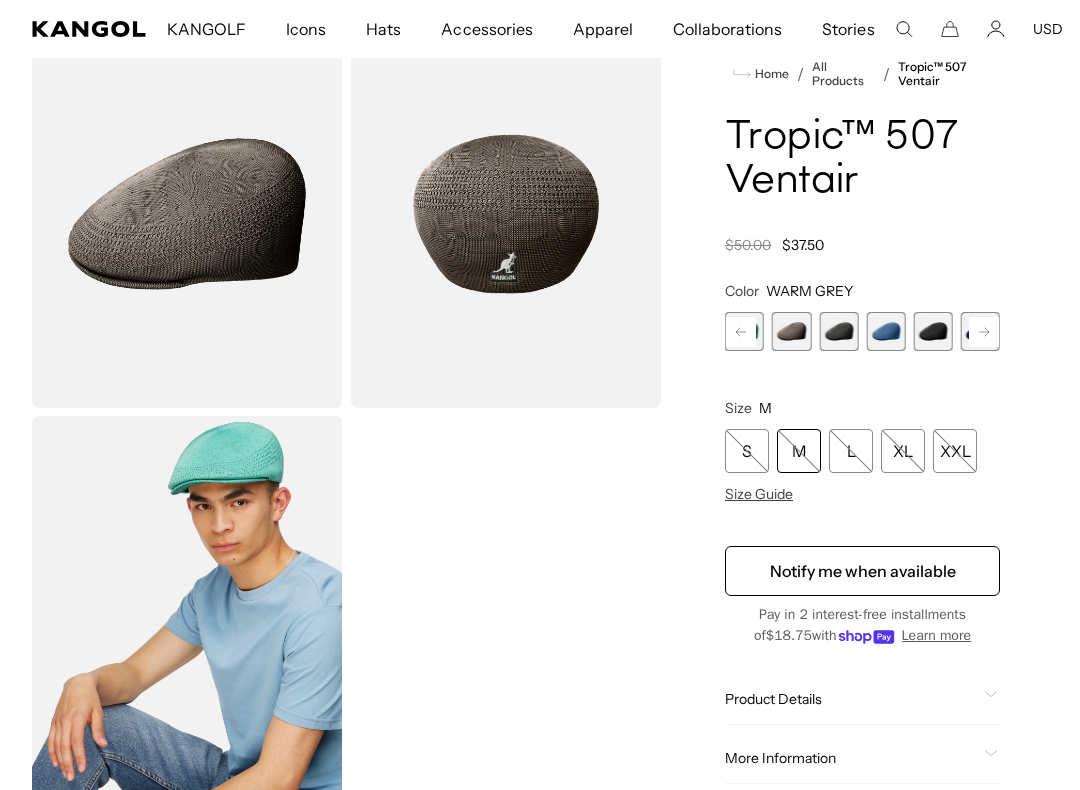 click at bounding box center [791, 331] 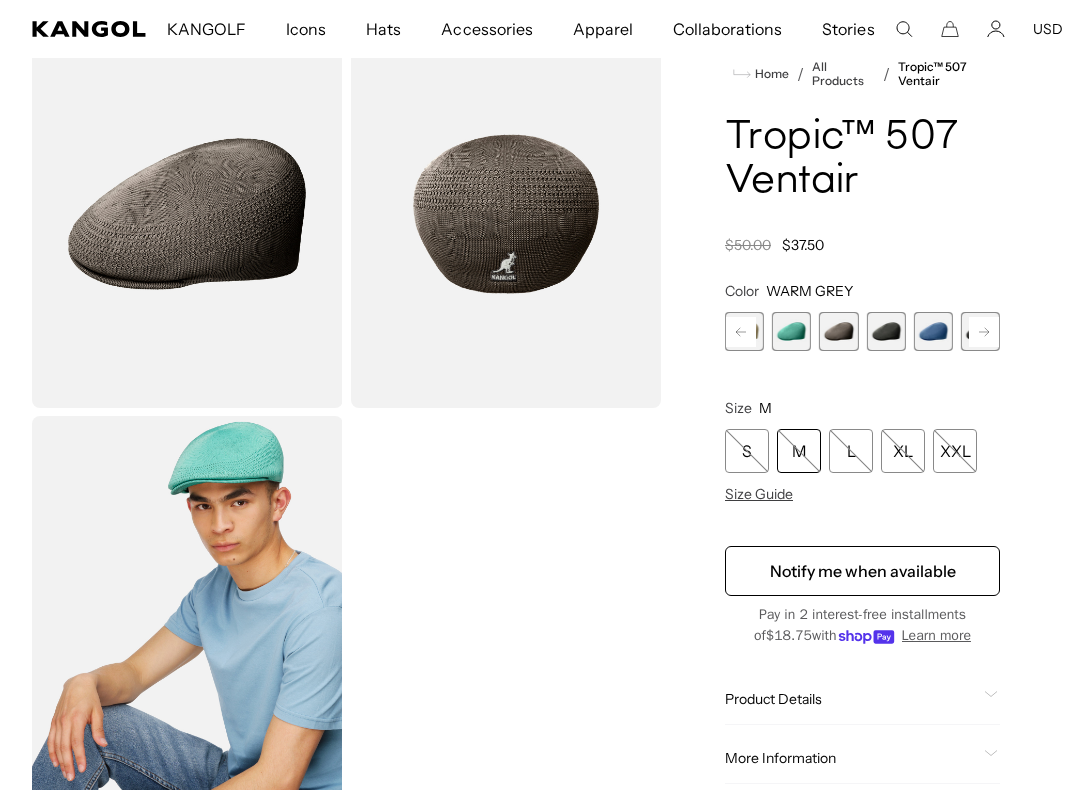click at bounding box center [791, 331] 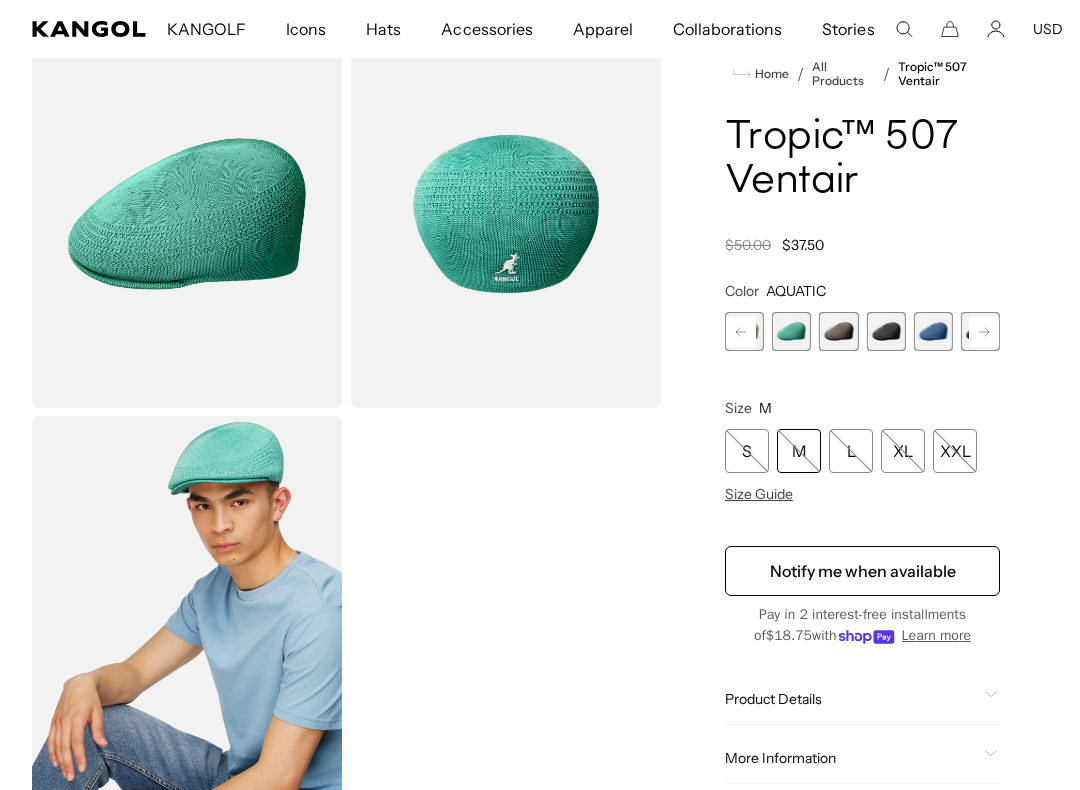 scroll, scrollTop: 0, scrollLeft: 0, axis: both 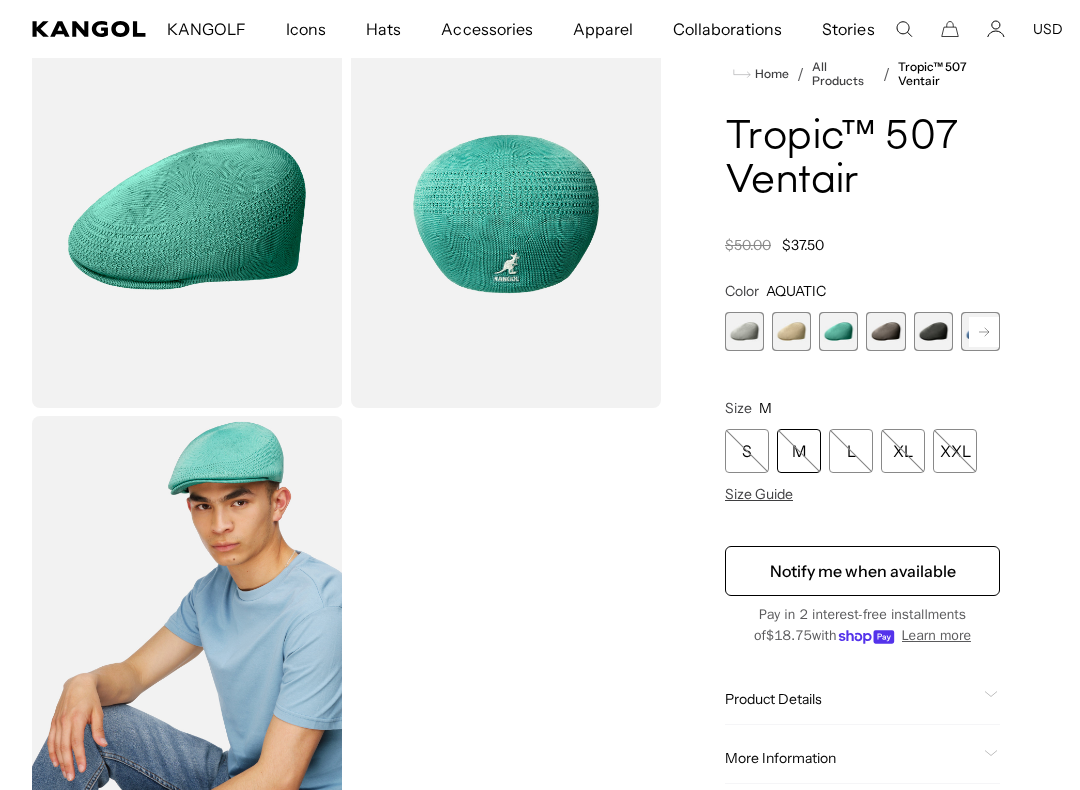 click at bounding box center (791, 331) 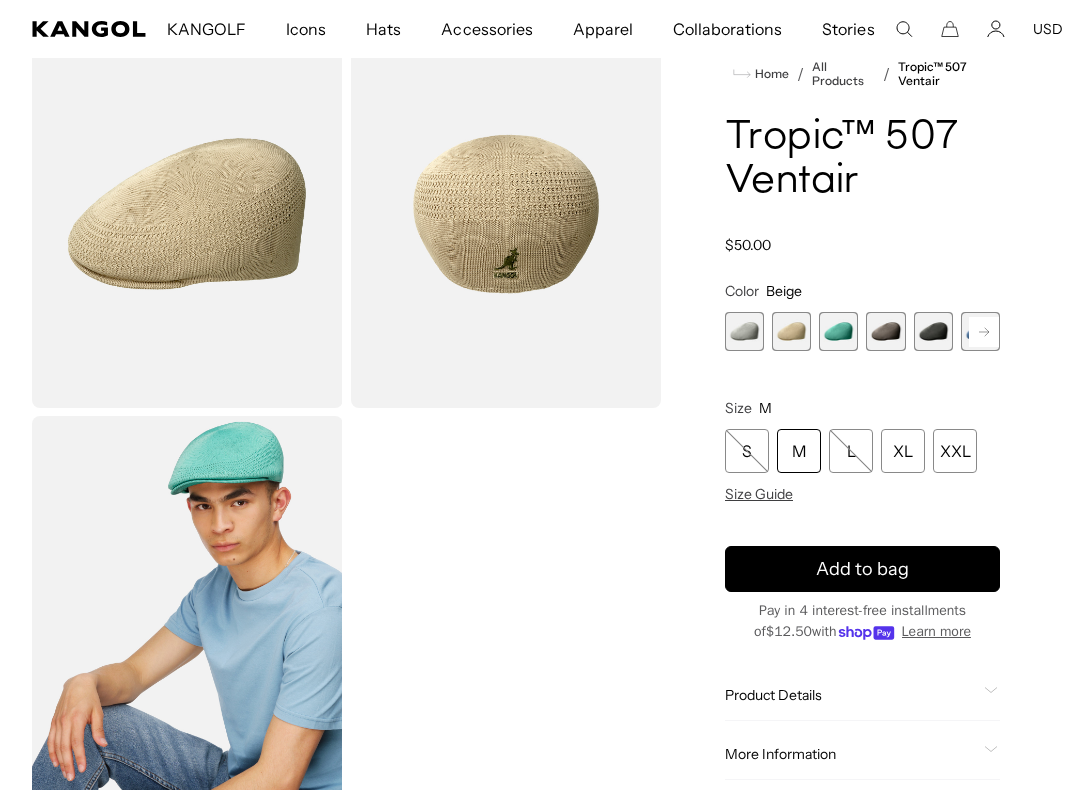 scroll, scrollTop: 0, scrollLeft: 412, axis: horizontal 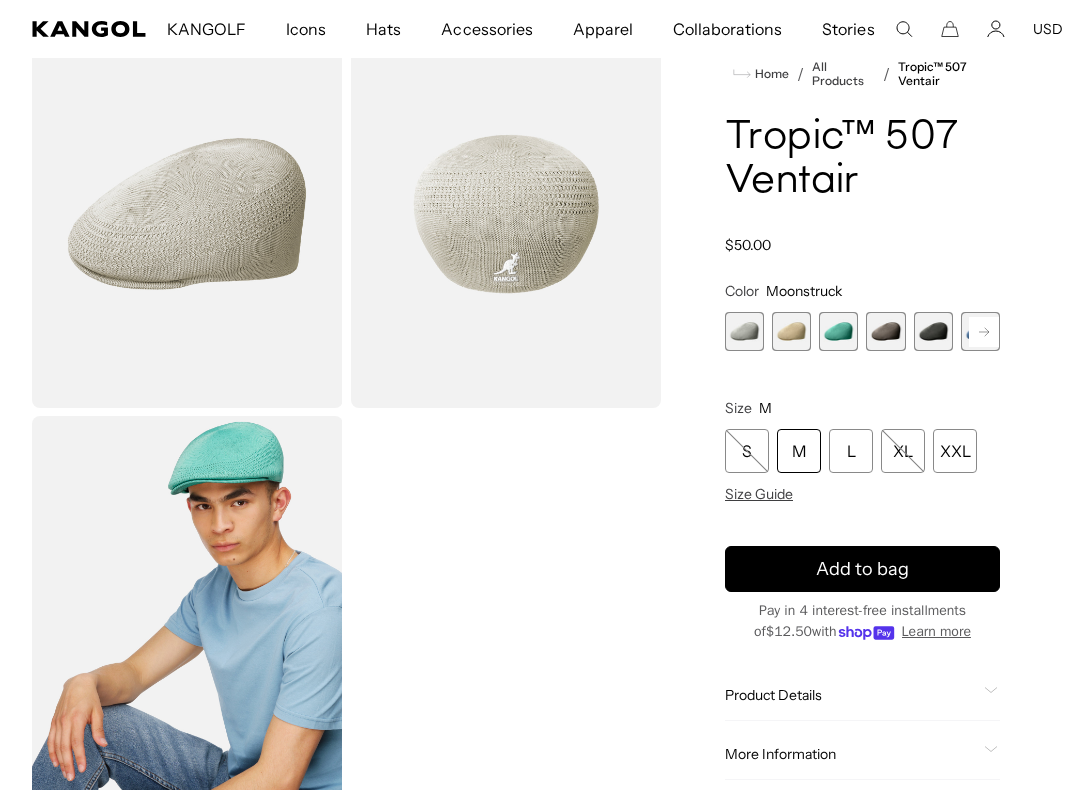 click at bounding box center (791, 331) 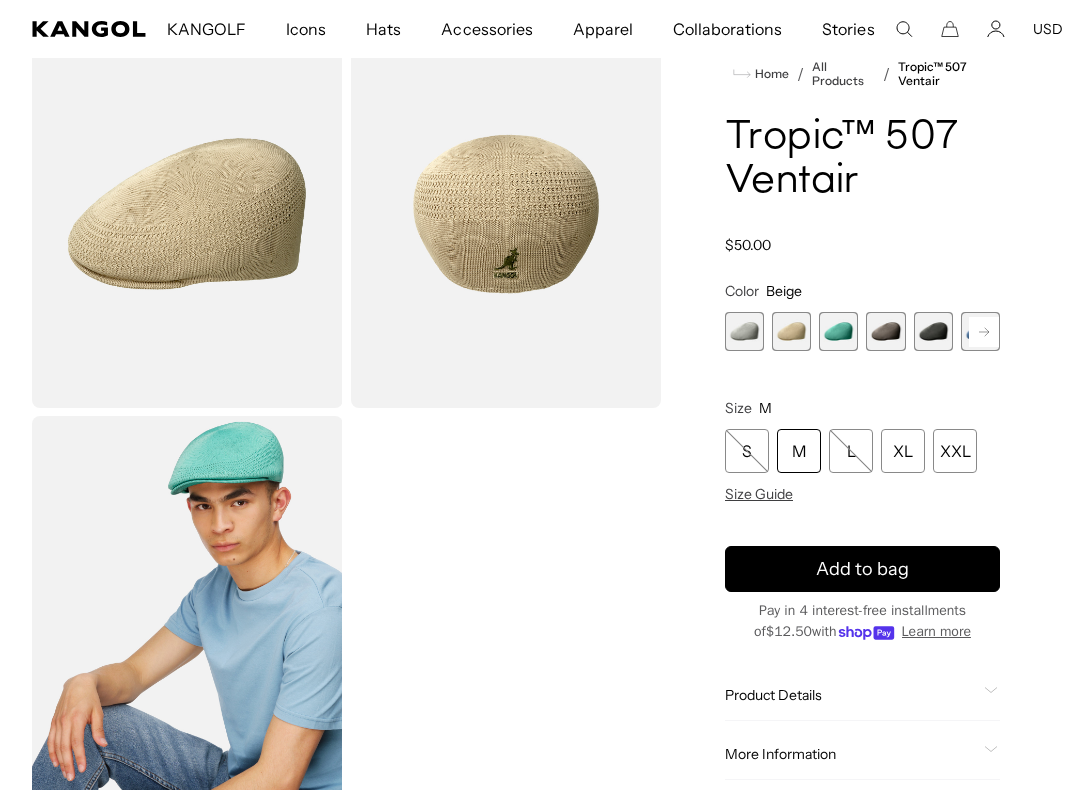 scroll, scrollTop: 0, scrollLeft: 412, axis: horizontal 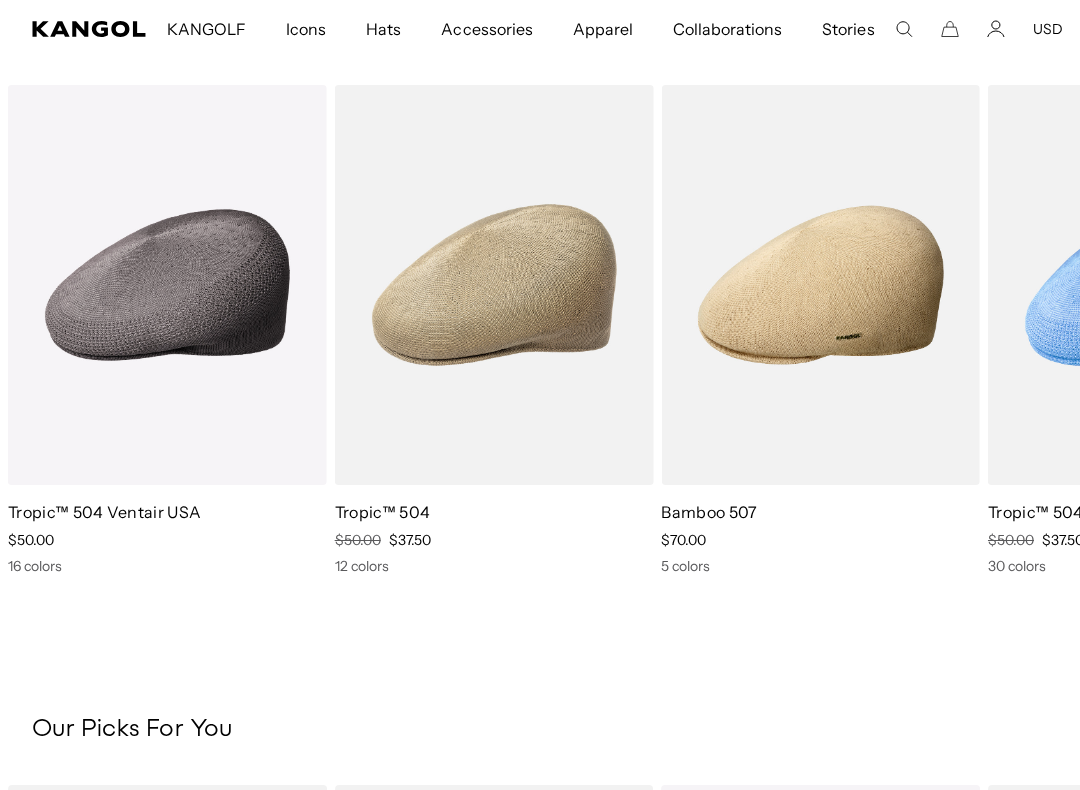 click on "Tropic™ 504" at bounding box center [383, 512] 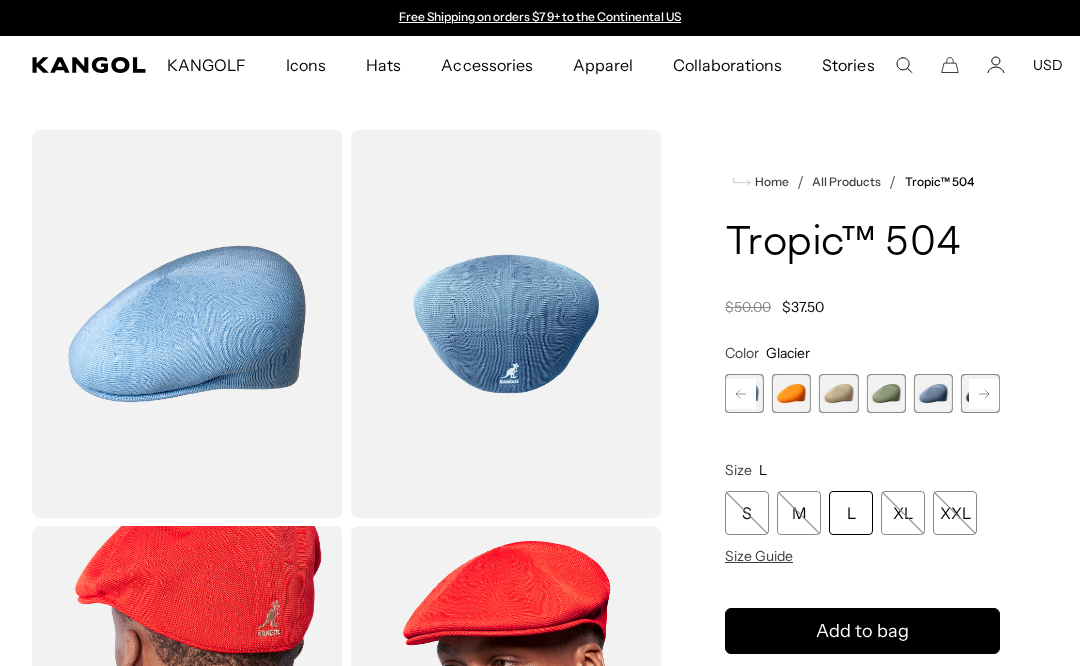 scroll, scrollTop: 0, scrollLeft: 0, axis: both 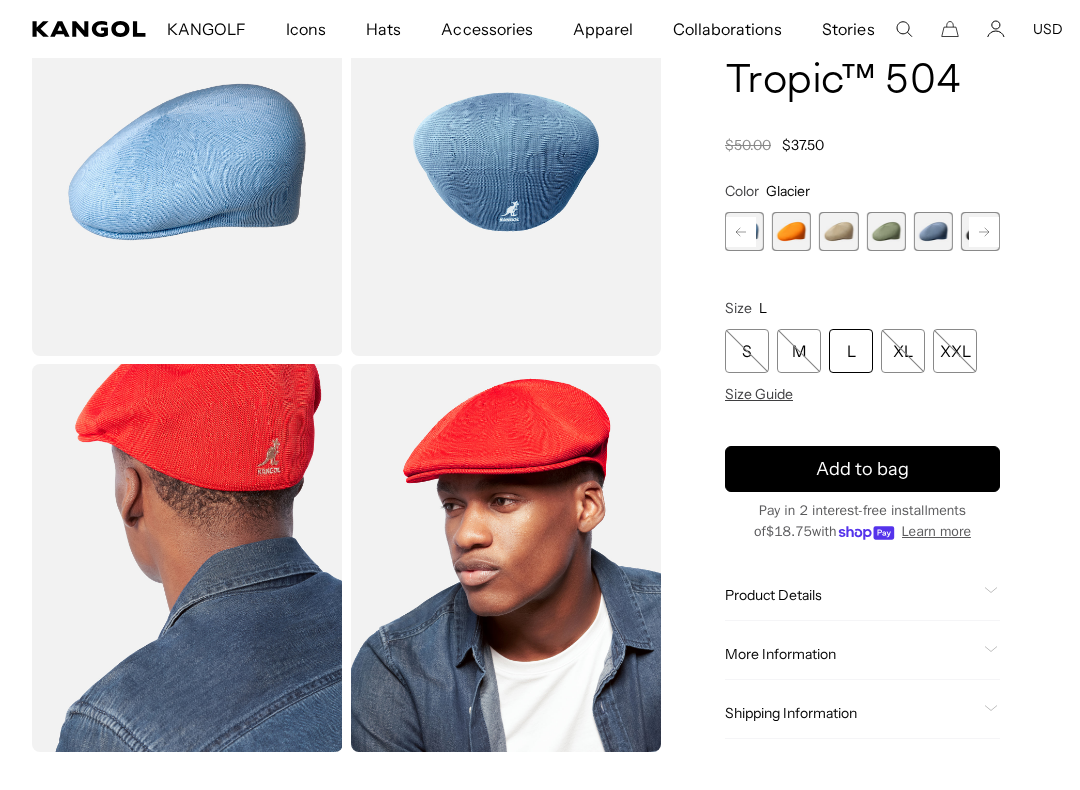 click at bounding box center [838, 231] 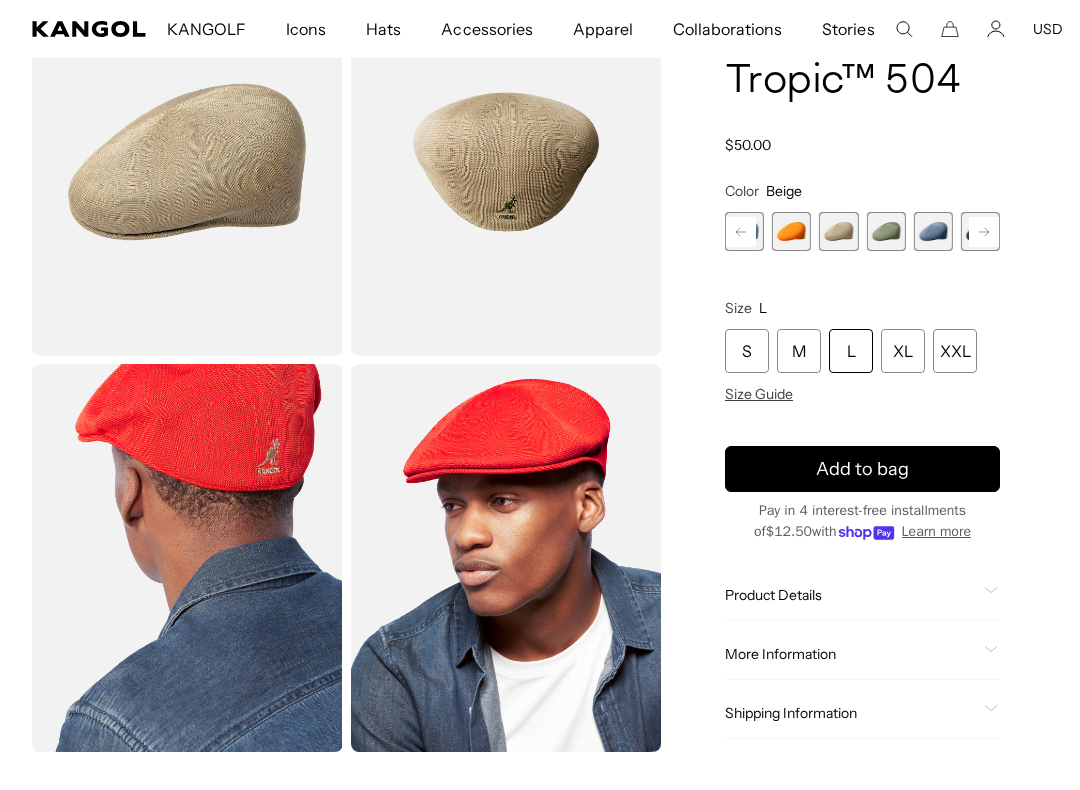 scroll, scrollTop: 0, scrollLeft: 0, axis: both 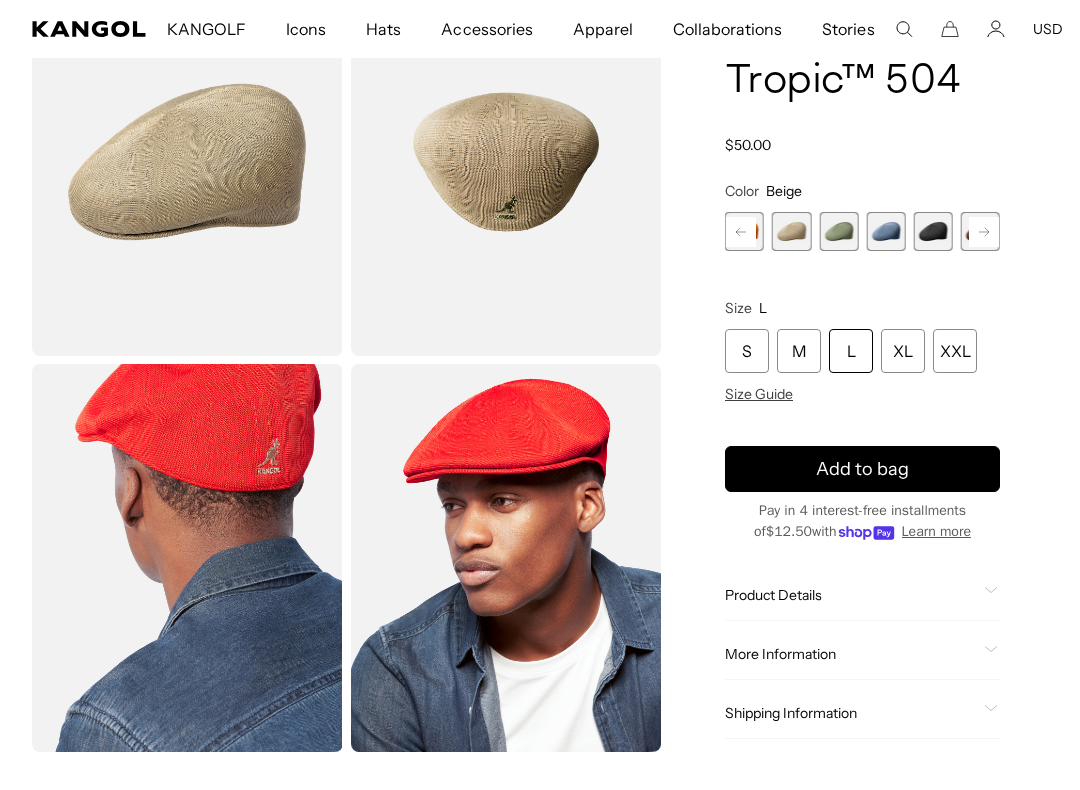 click 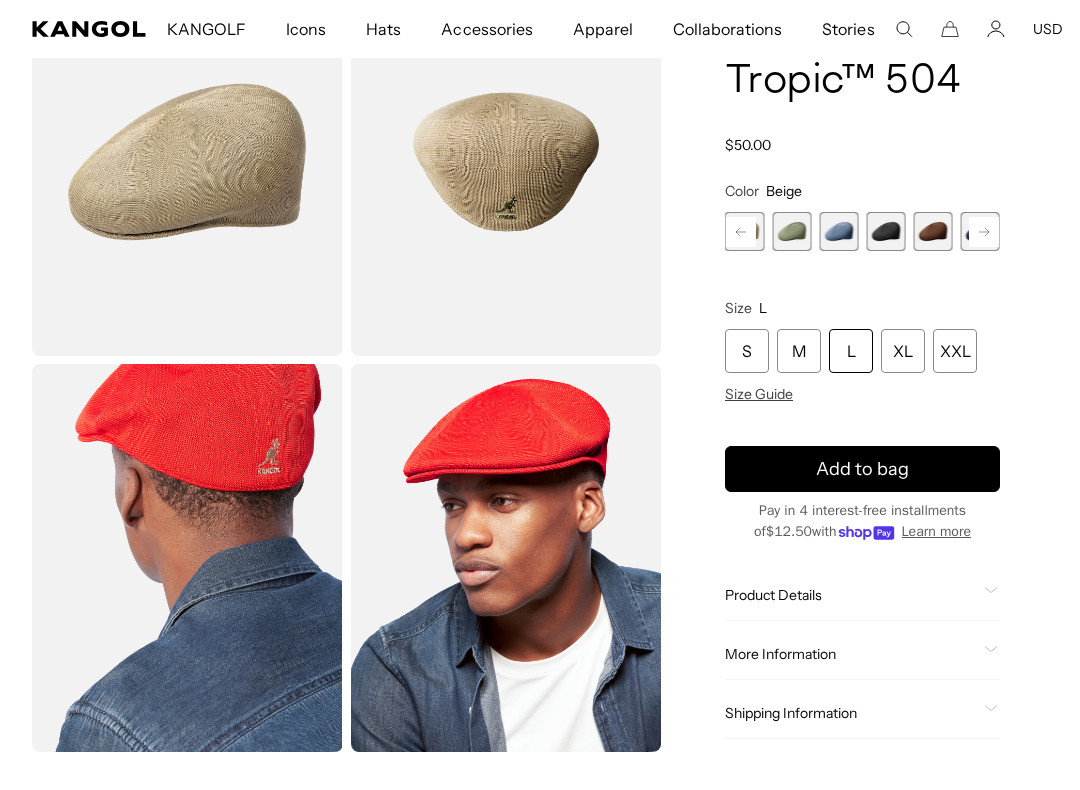 scroll, scrollTop: 0, scrollLeft: 0, axis: both 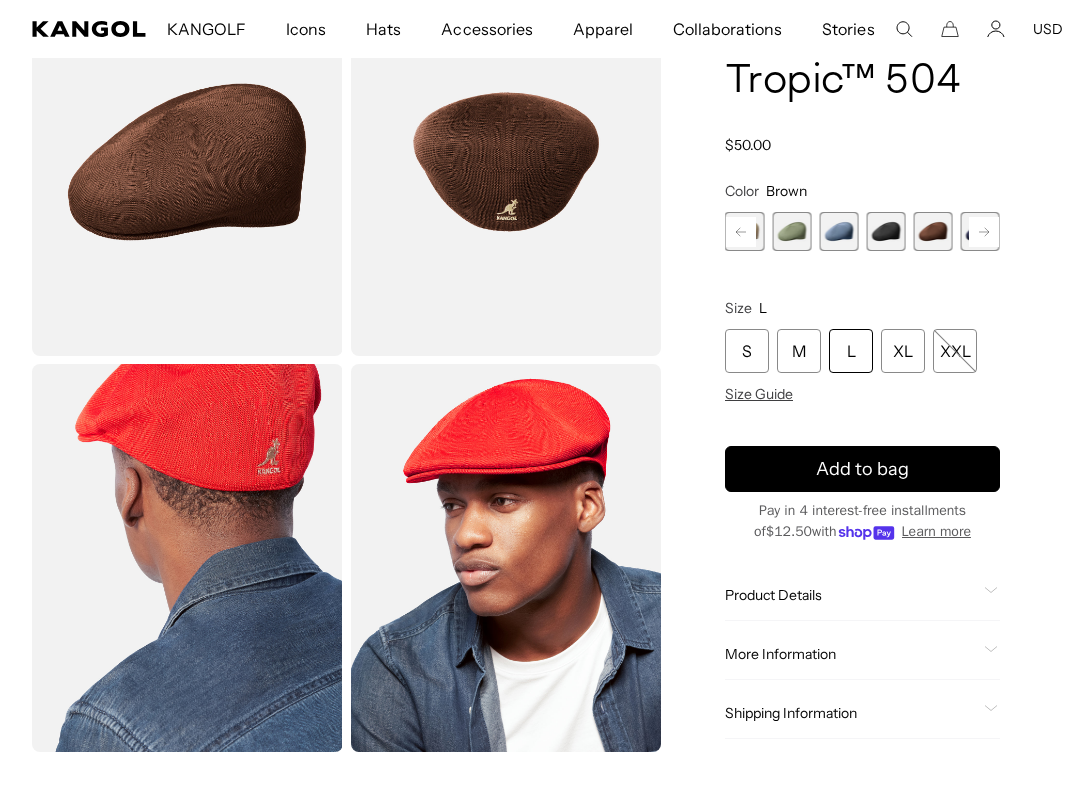 click 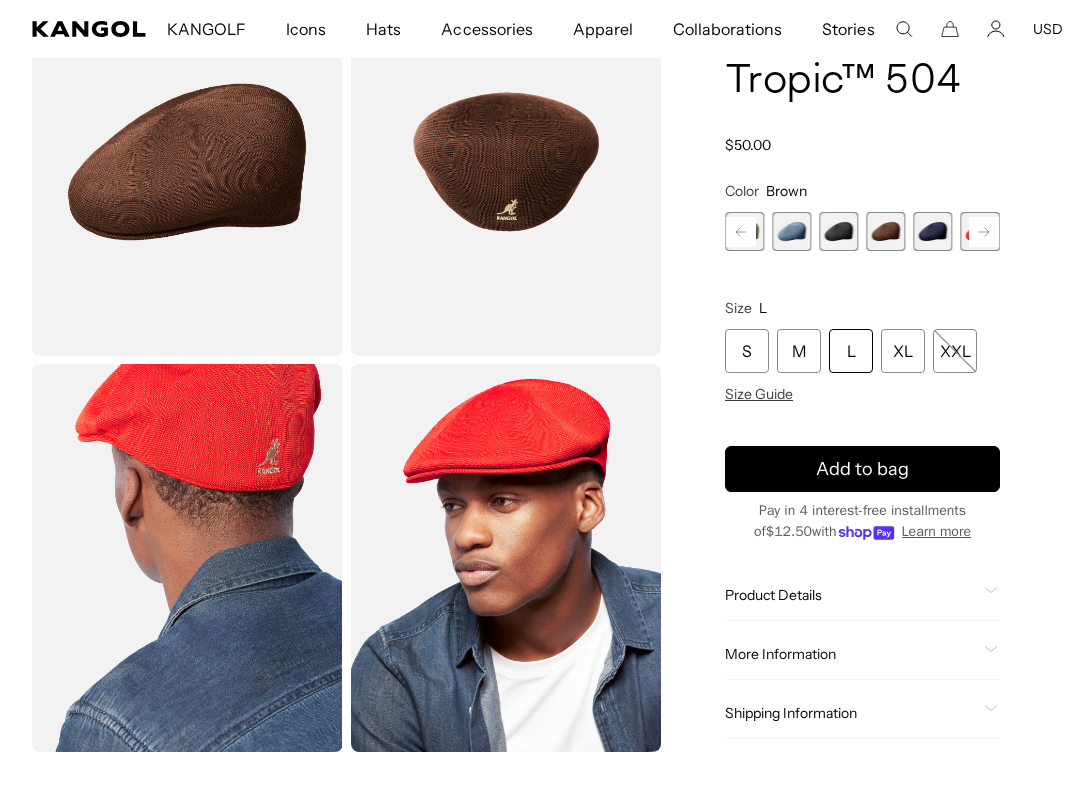 click 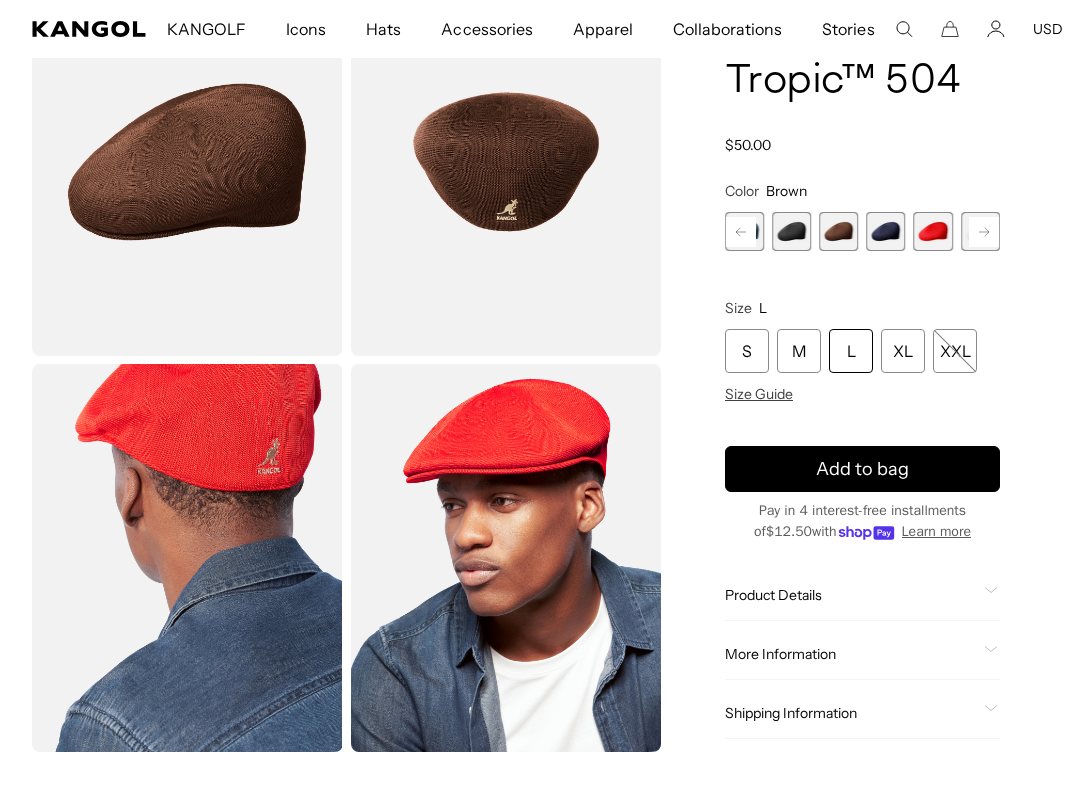 scroll, scrollTop: 0, scrollLeft: 412, axis: horizontal 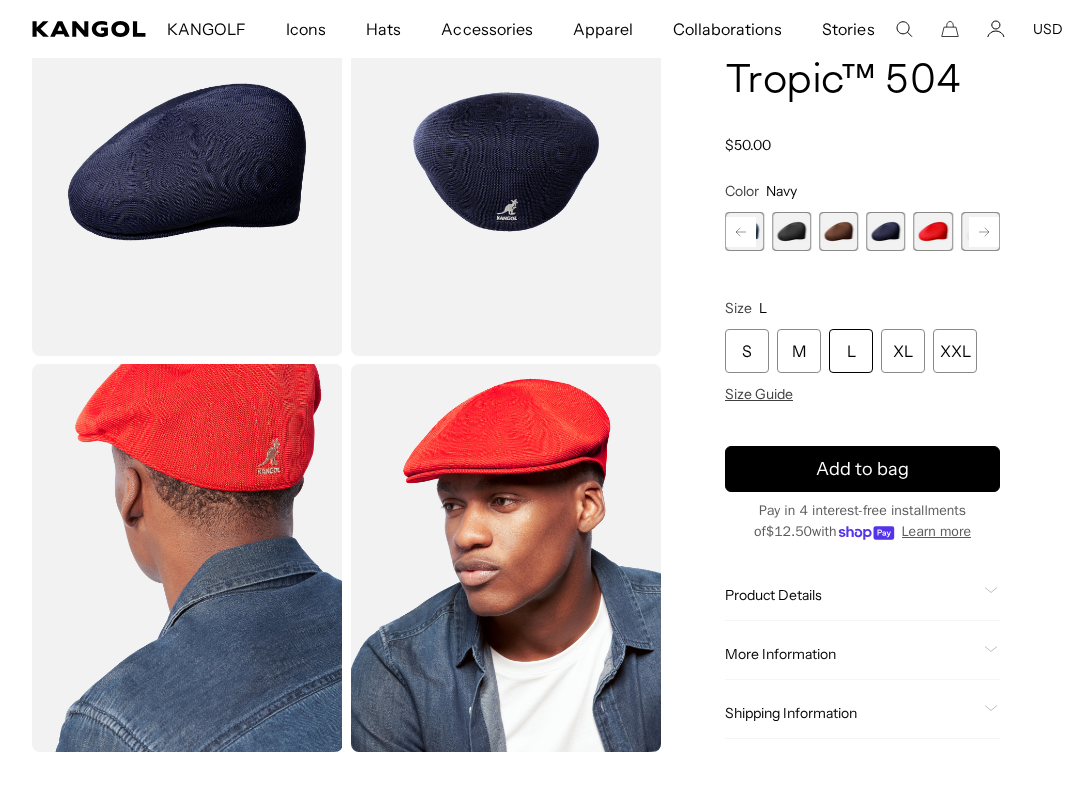click 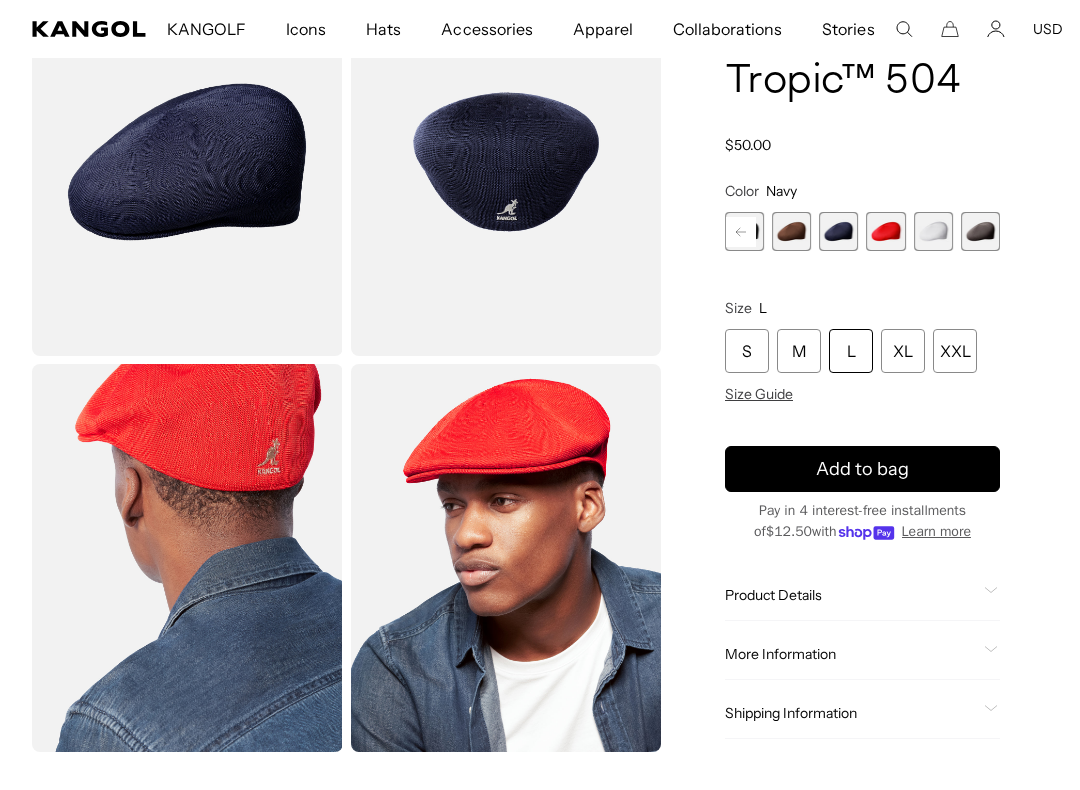 scroll, scrollTop: 0, scrollLeft: 412, axis: horizontal 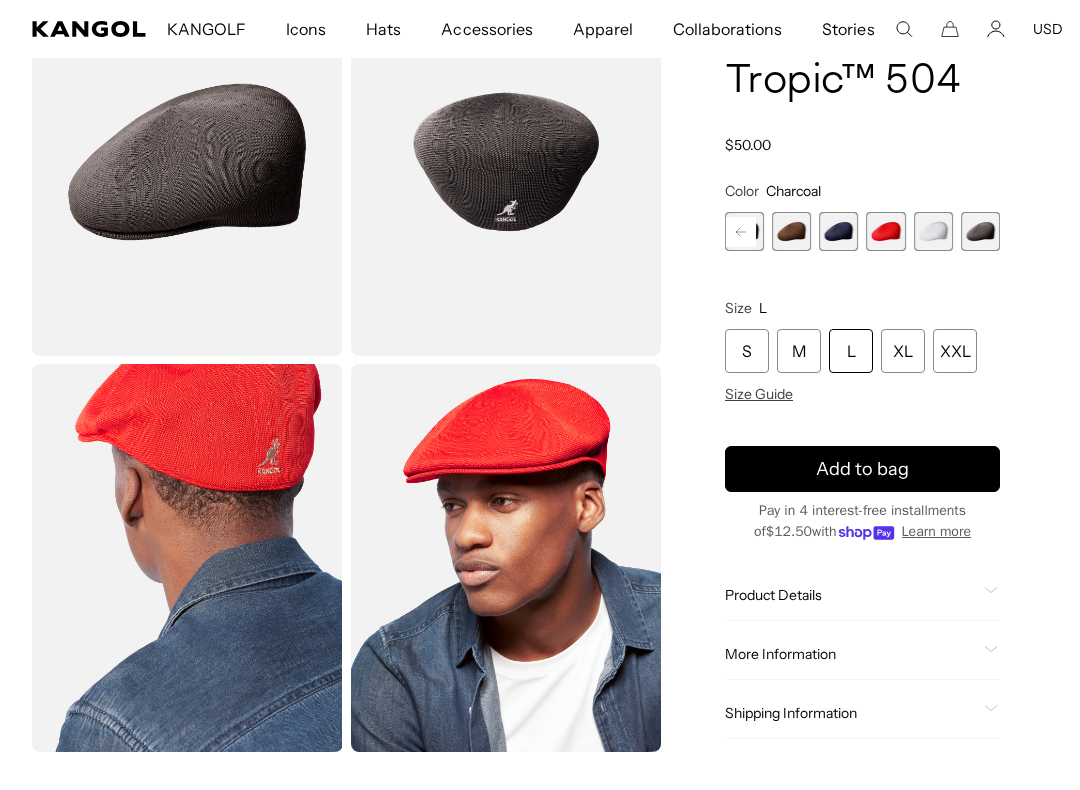 click 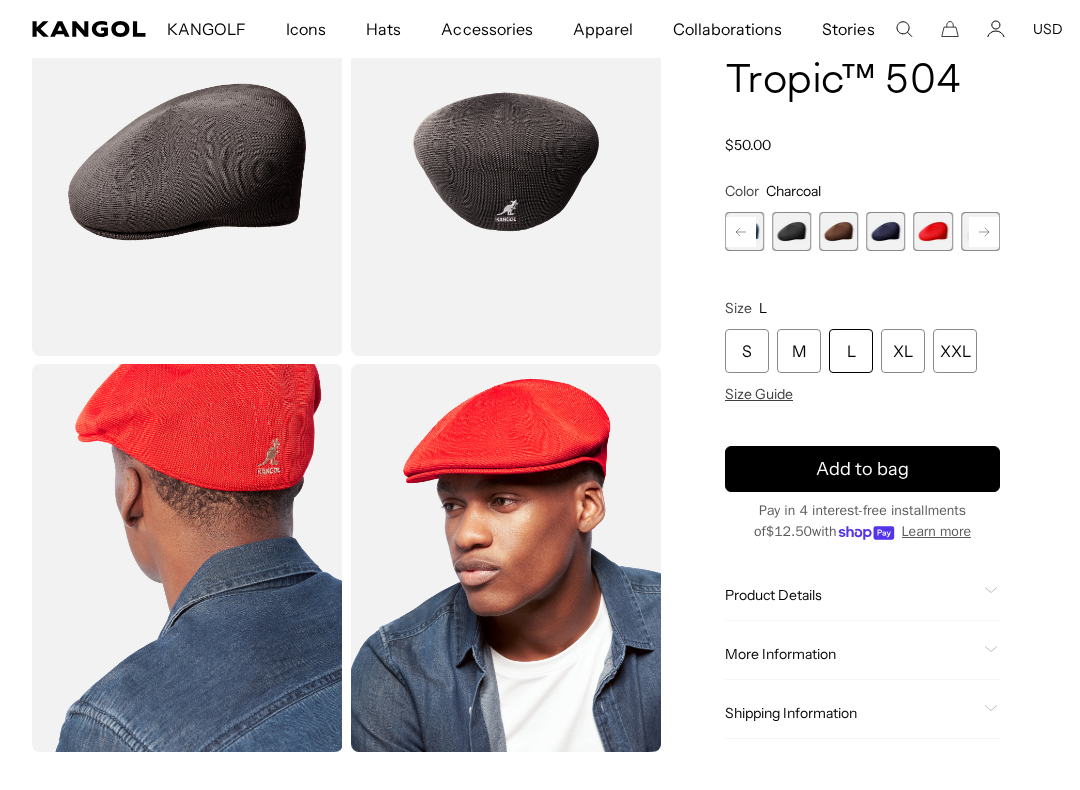 scroll, scrollTop: 0, scrollLeft: 412, axis: horizontal 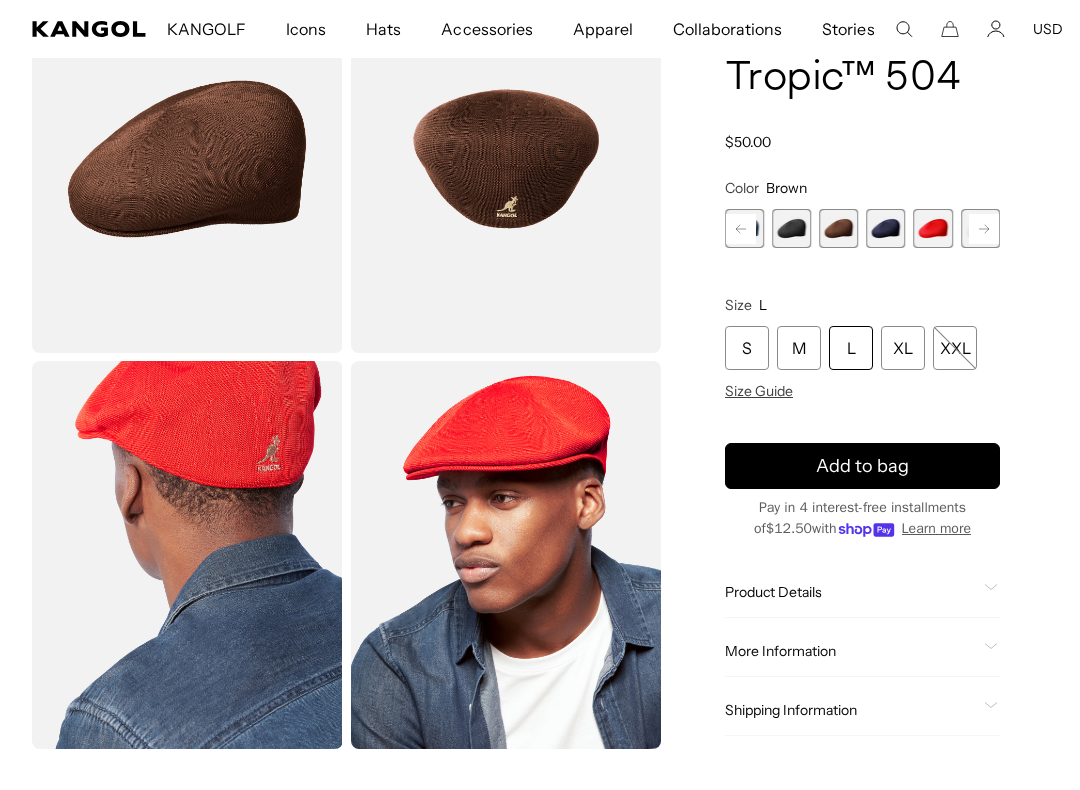 click 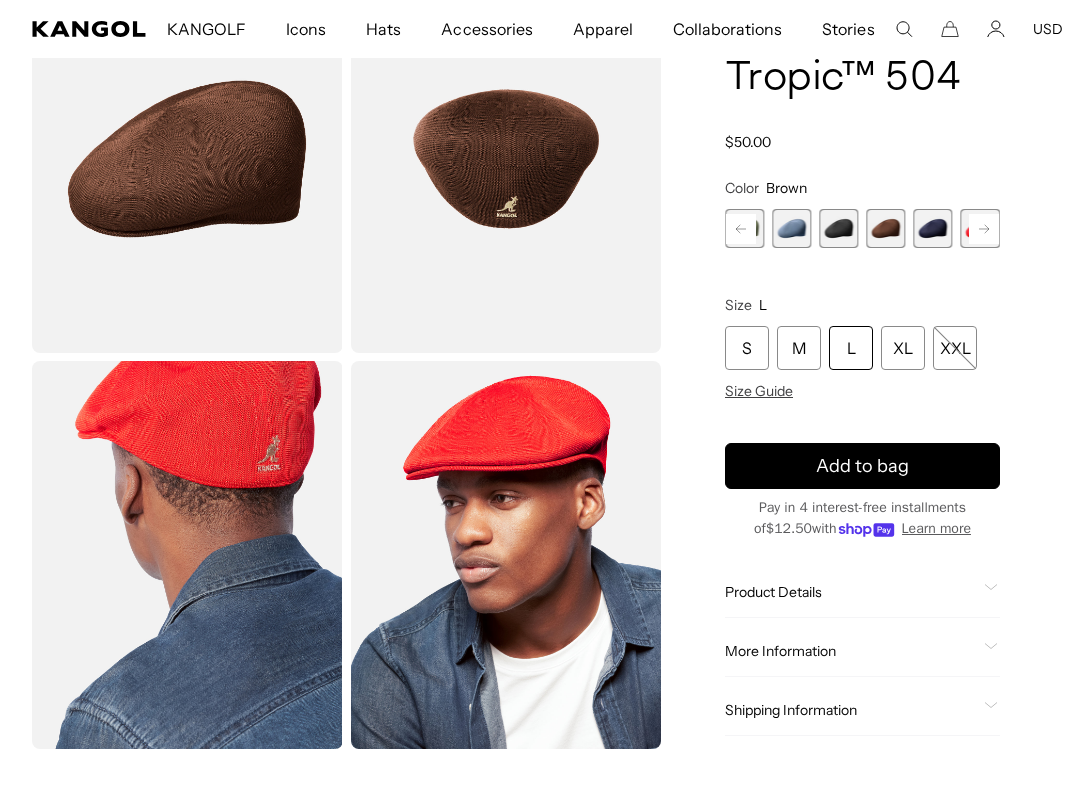 click 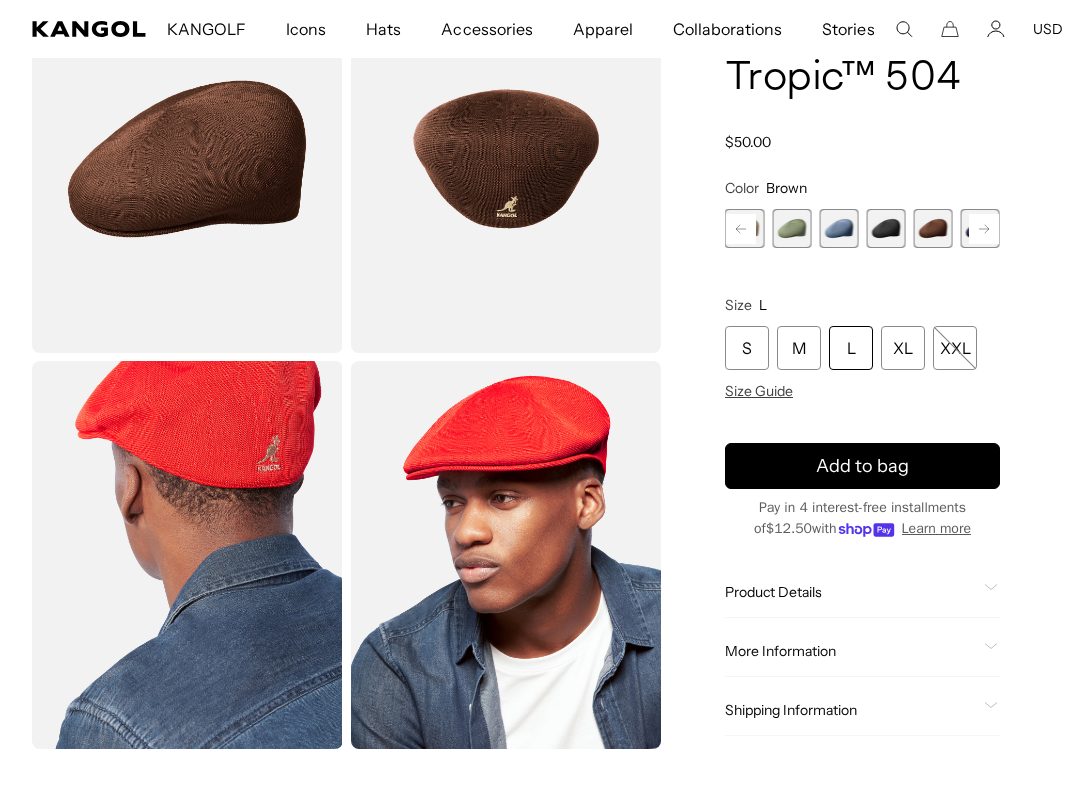 scroll, scrollTop: 0, scrollLeft: 412, axis: horizontal 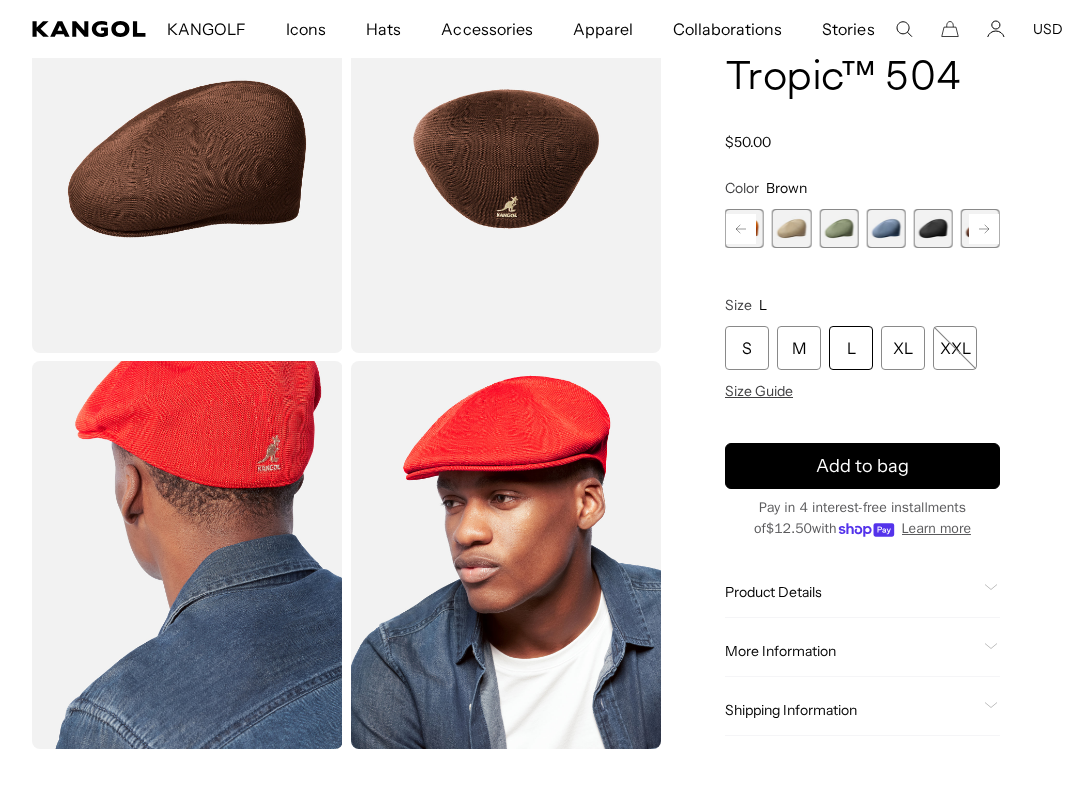 click at bounding box center [791, 228] 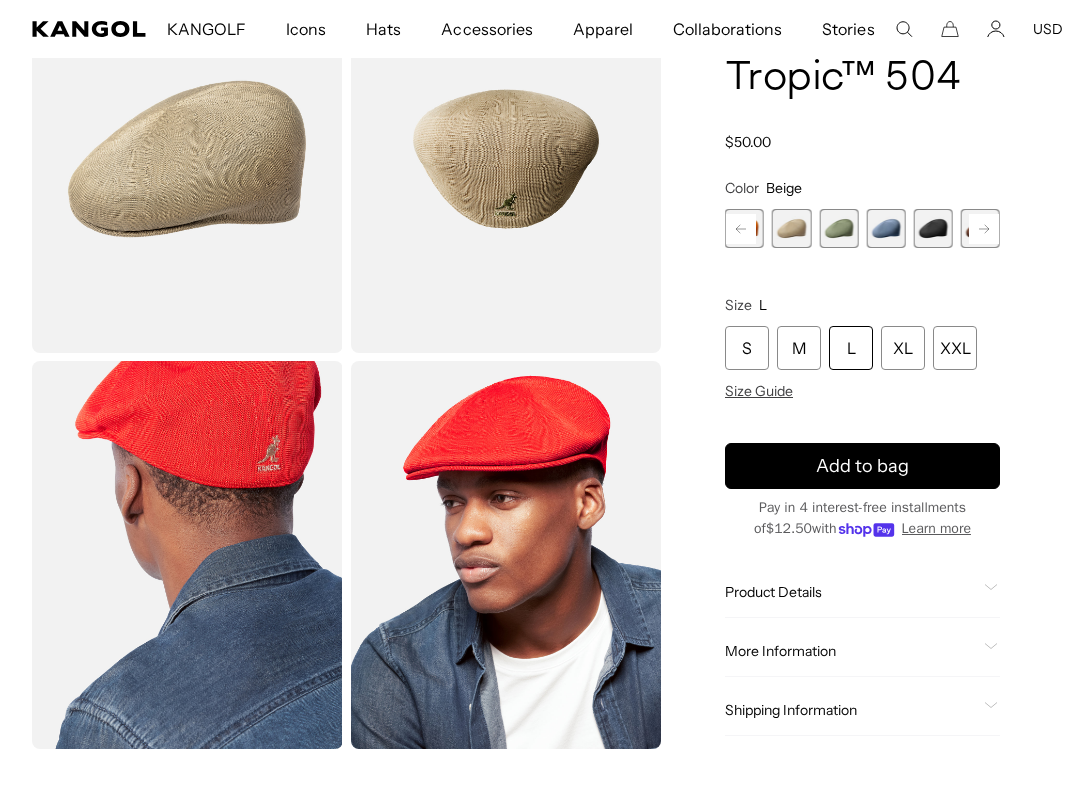 scroll, scrollTop: 0, scrollLeft: 0, axis: both 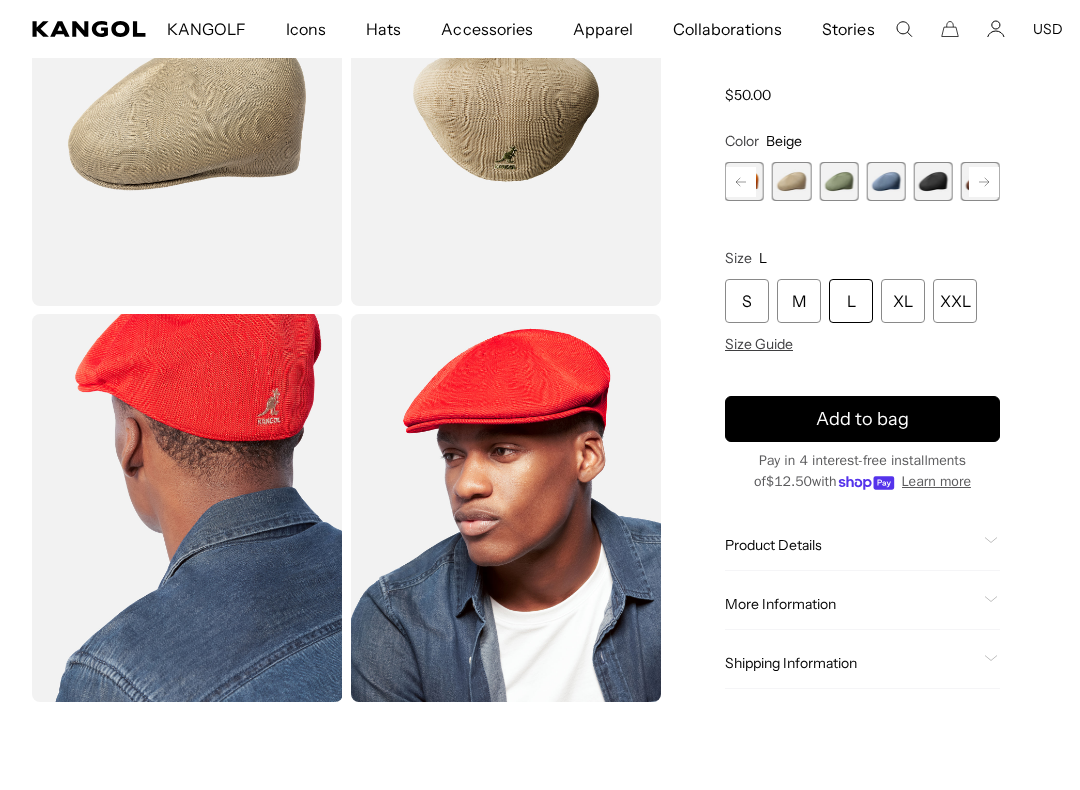 click 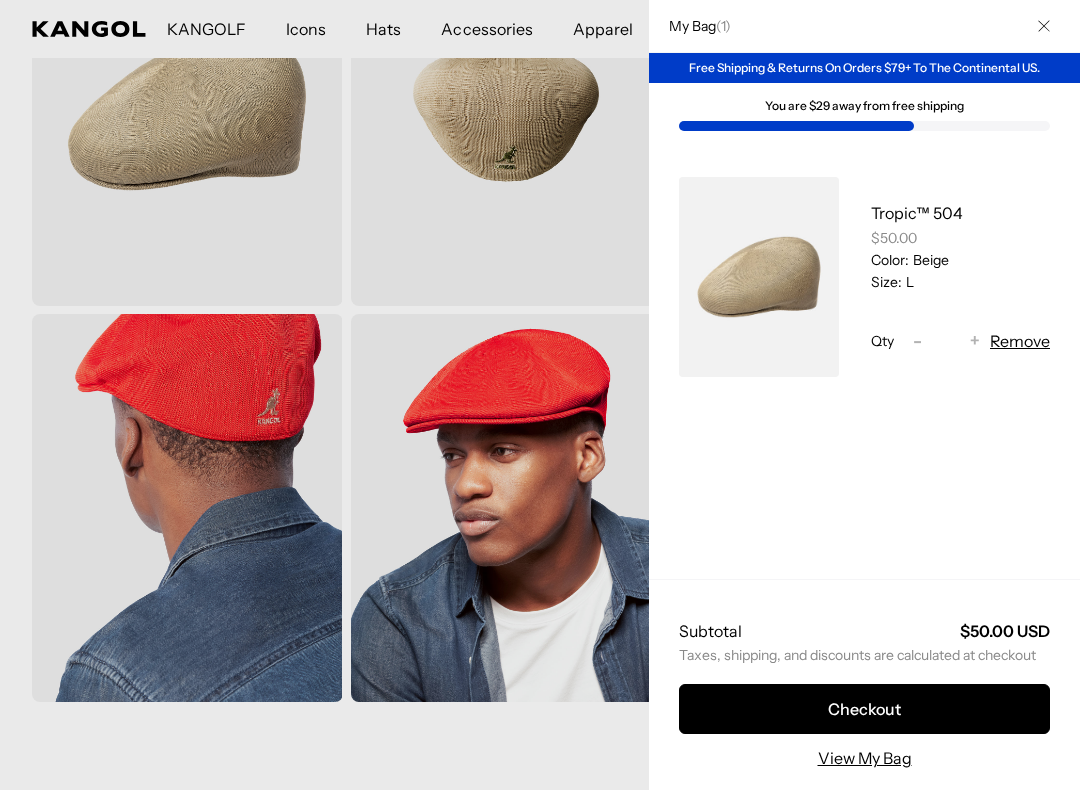 scroll, scrollTop: 0, scrollLeft: 412, axis: horizontal 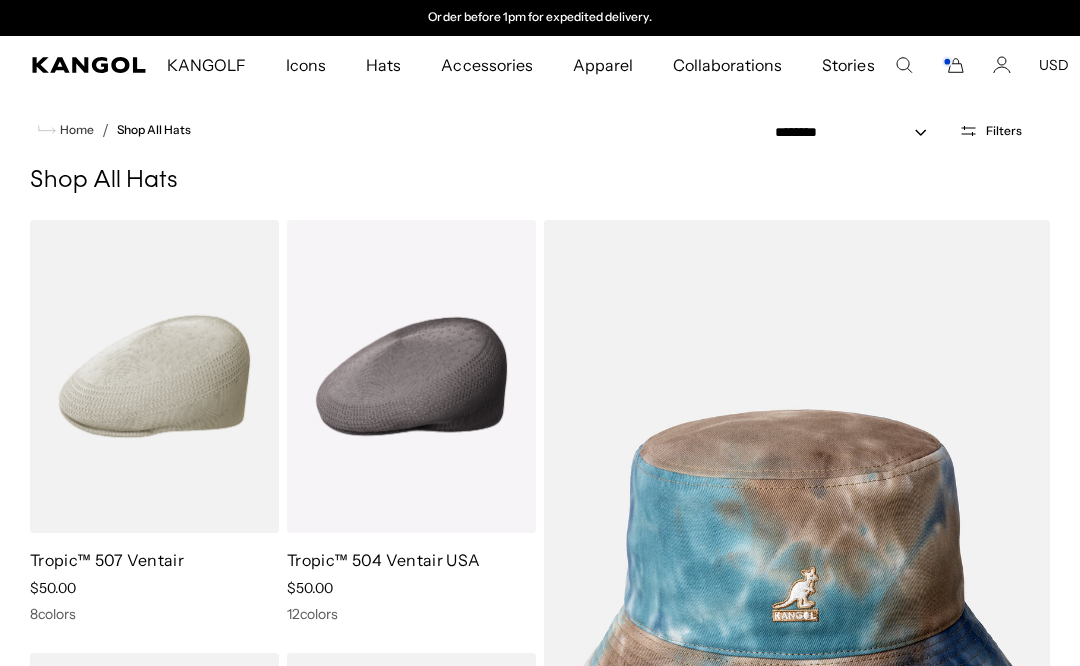 click on "Tropic™ 504 Ventair USA" at bounding box center [383, 560] 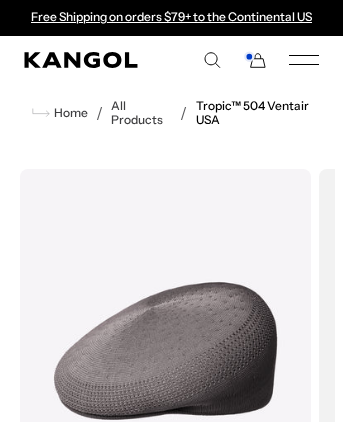 scroll, scrollTop: 0, scrollLeft: 0, axis: both 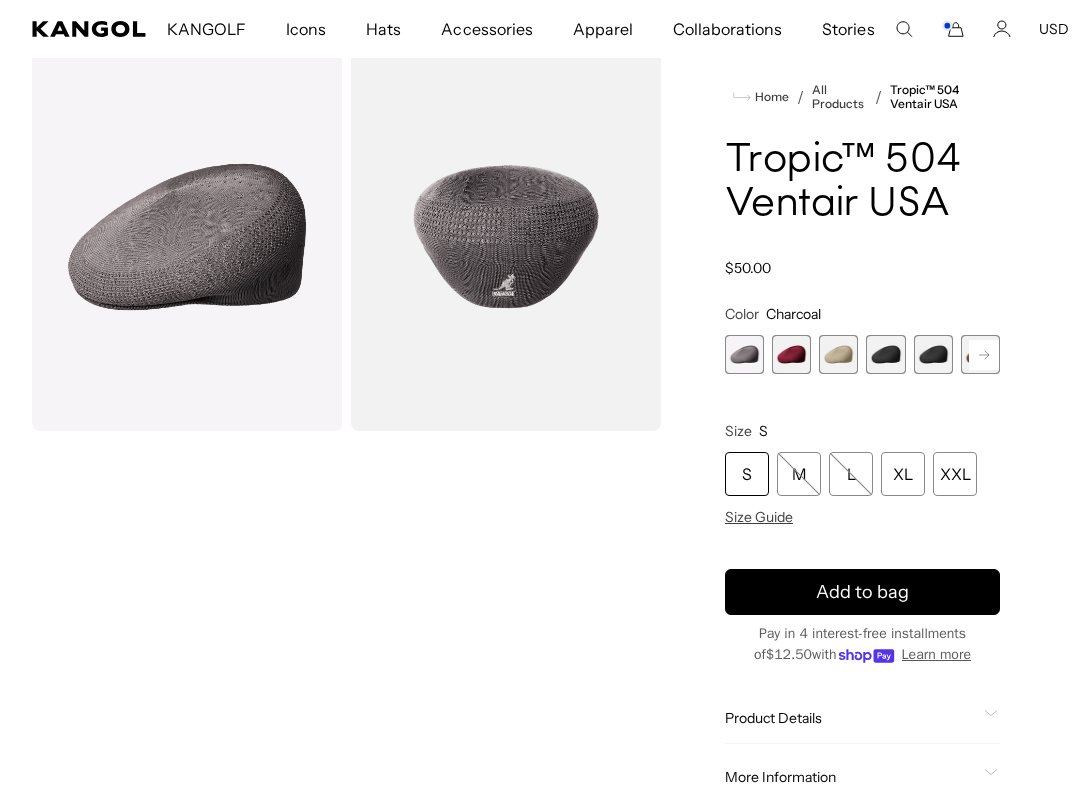click at bounding box center (838, 354) 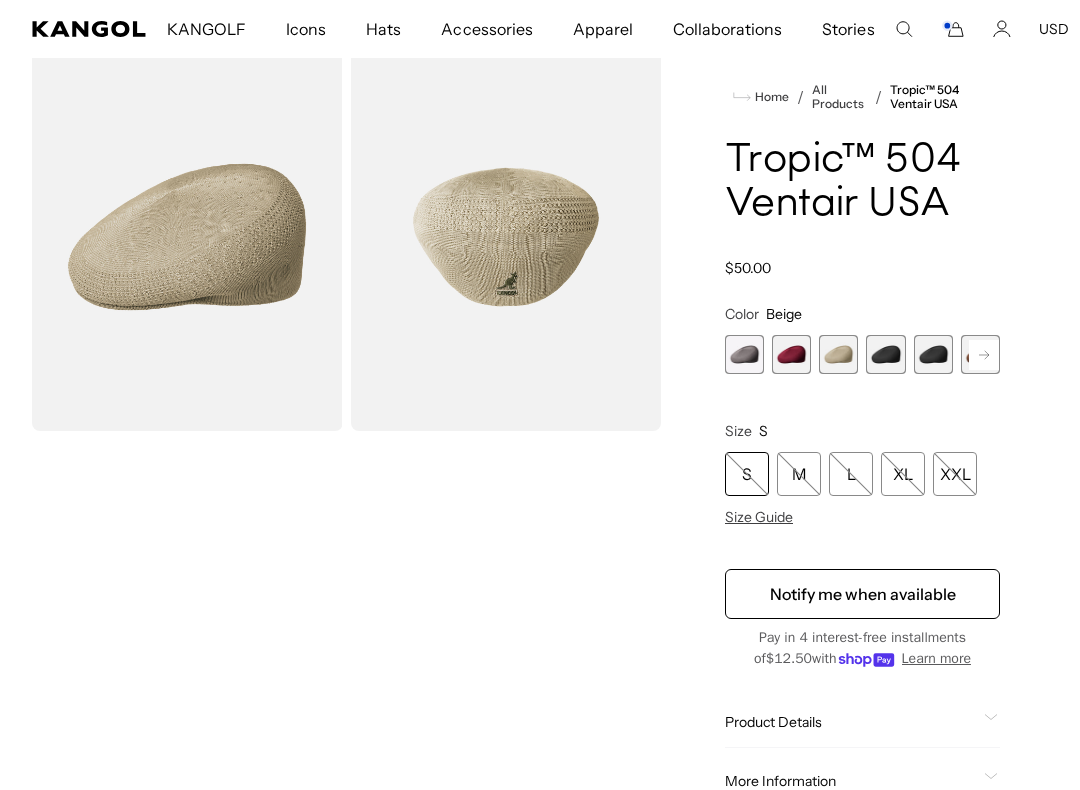 scroll, scrollTop: 0, scrollLeft: 0, axis: both 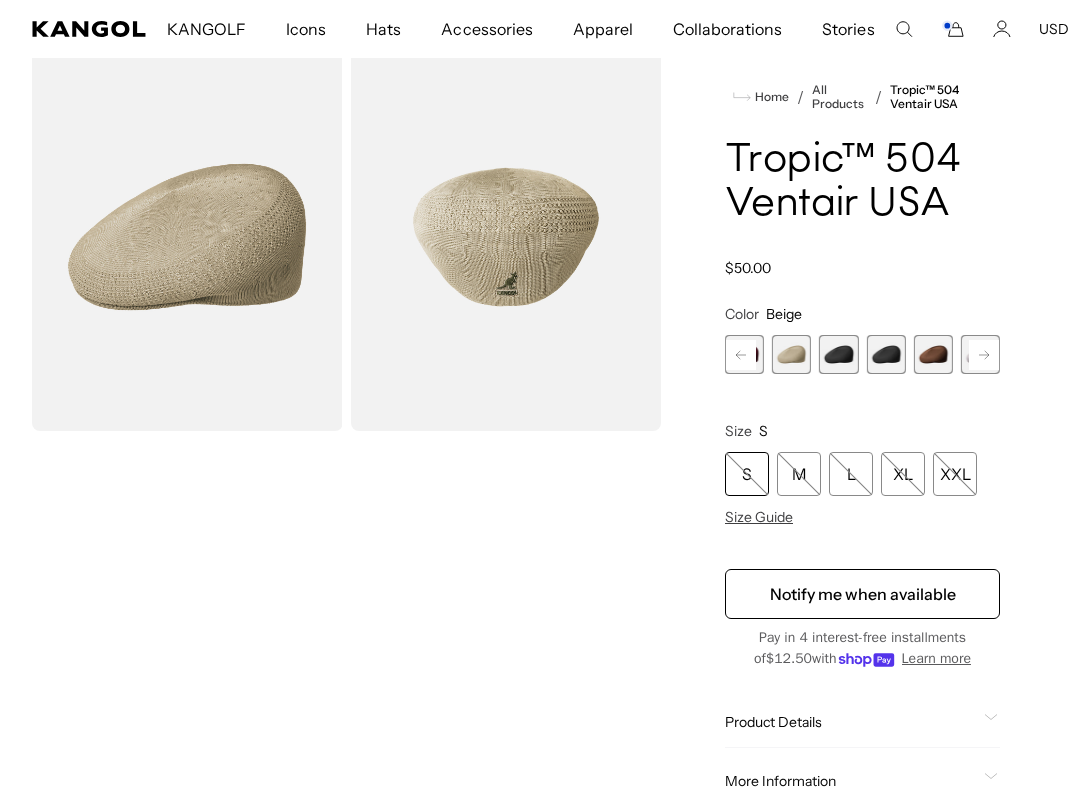 click at bounding box center [933, 354] 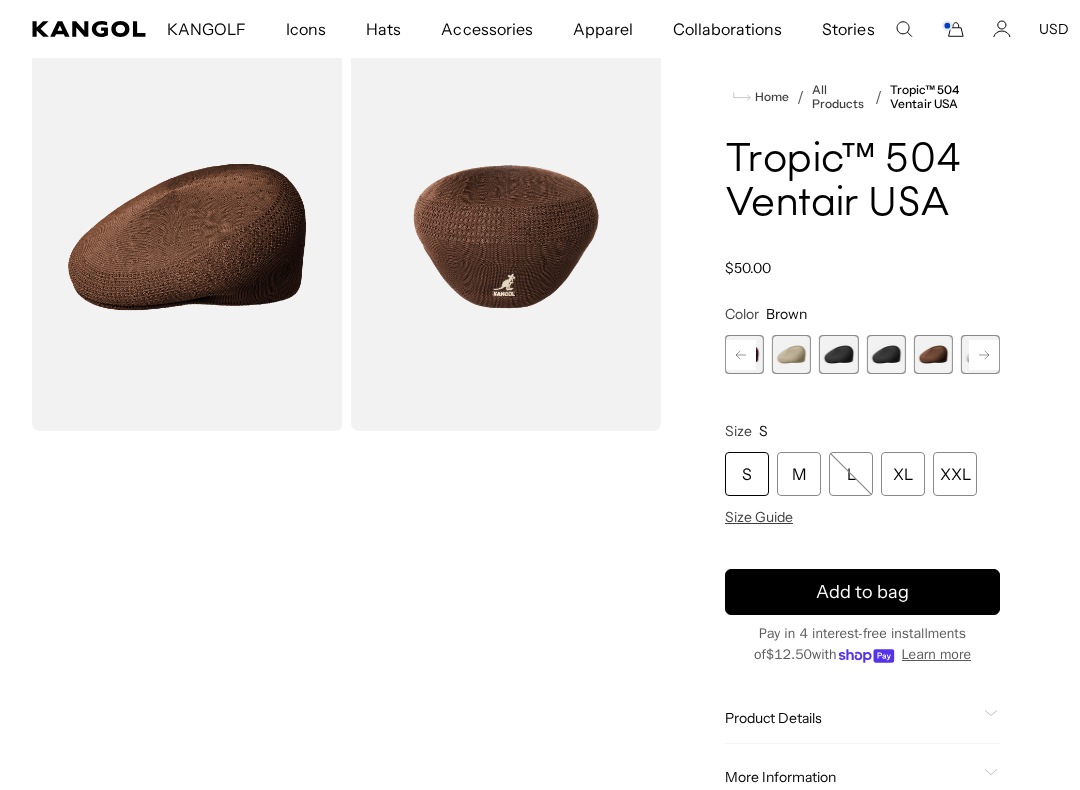 scroll, scrollTop: 0, scrollLeft: 0, axis: both 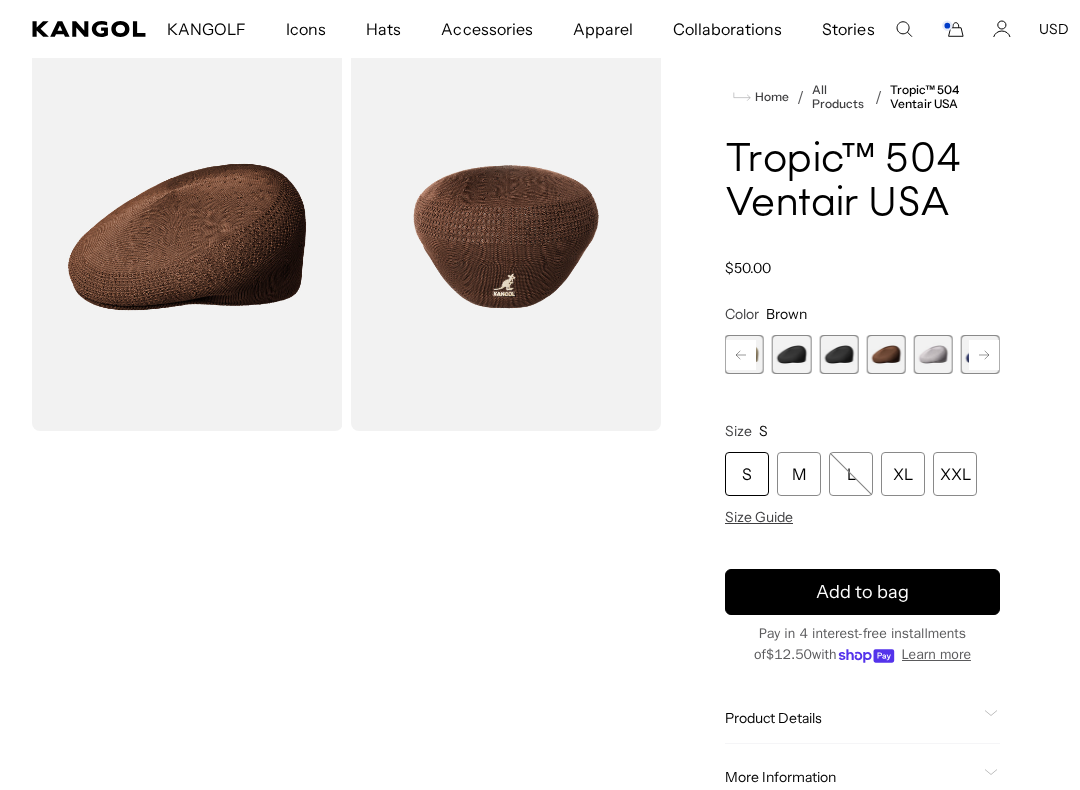 click at bounding box center (933, 354) 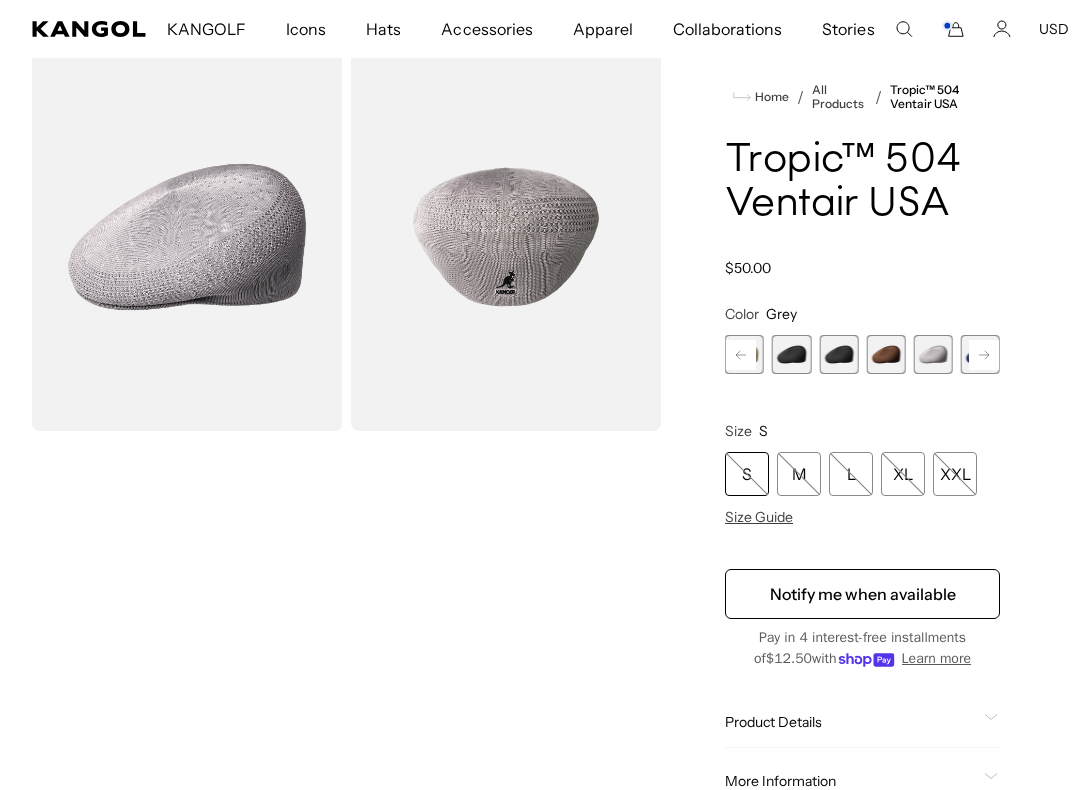 scroll, scrollTop: 0, scrollLeft: 412, axis: horizontal 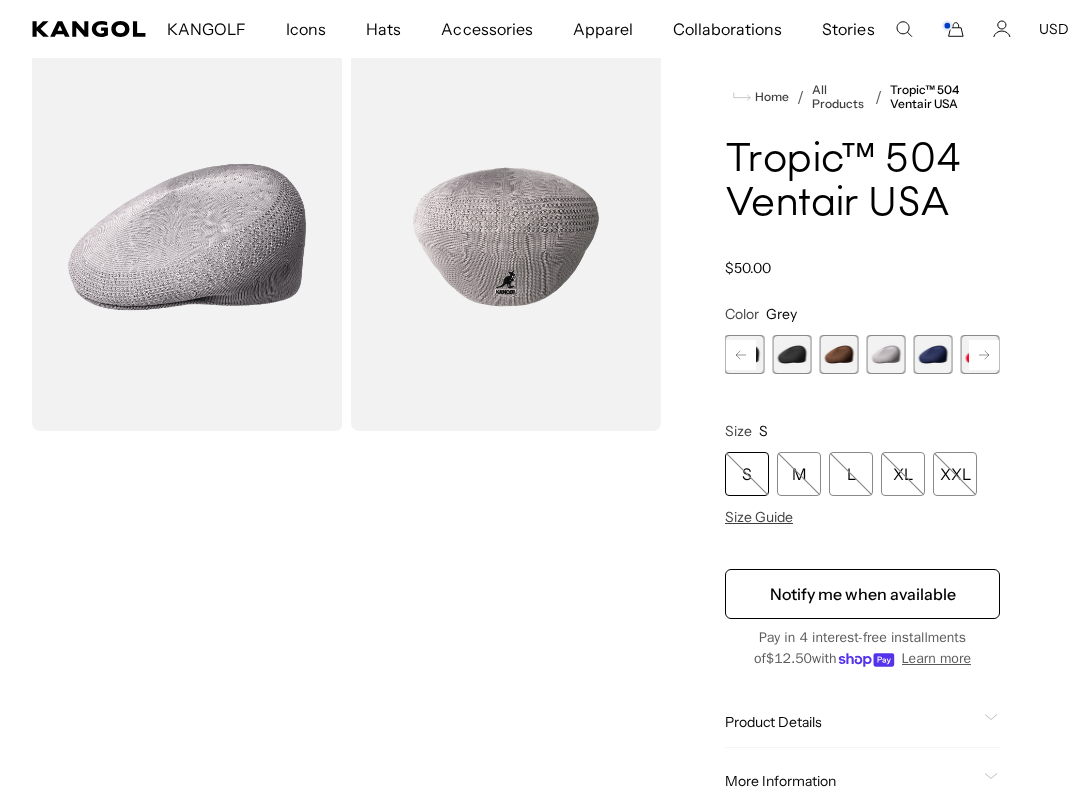 click 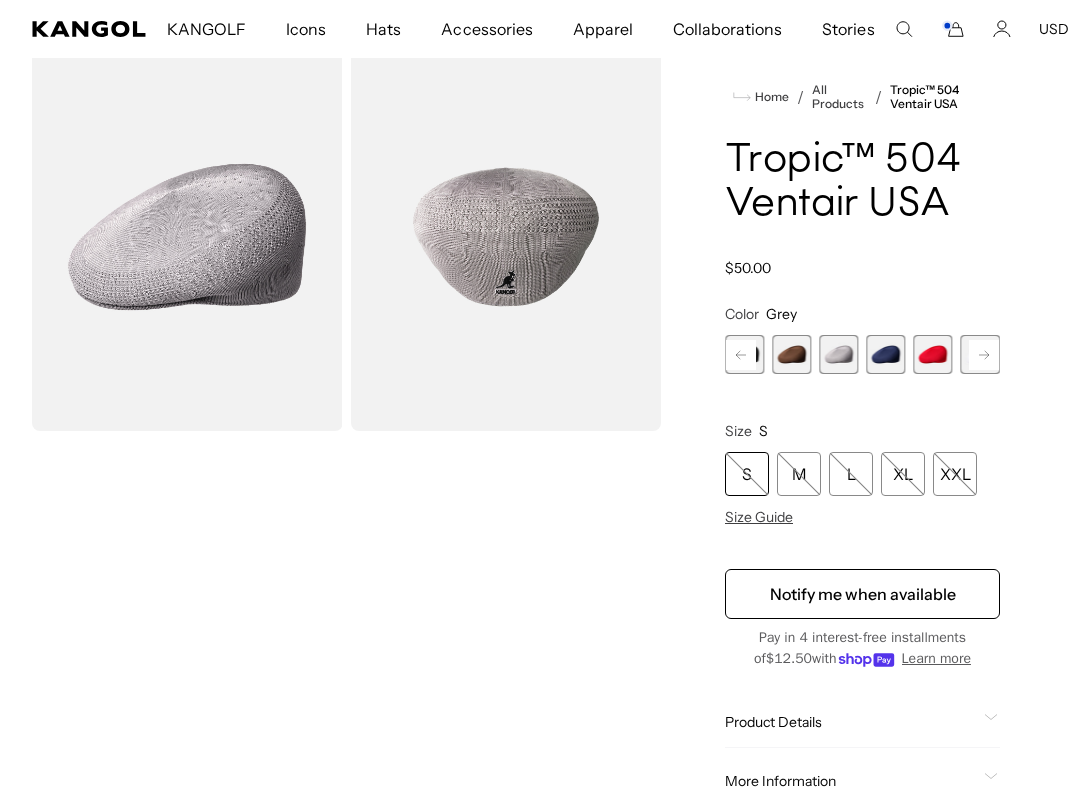 click 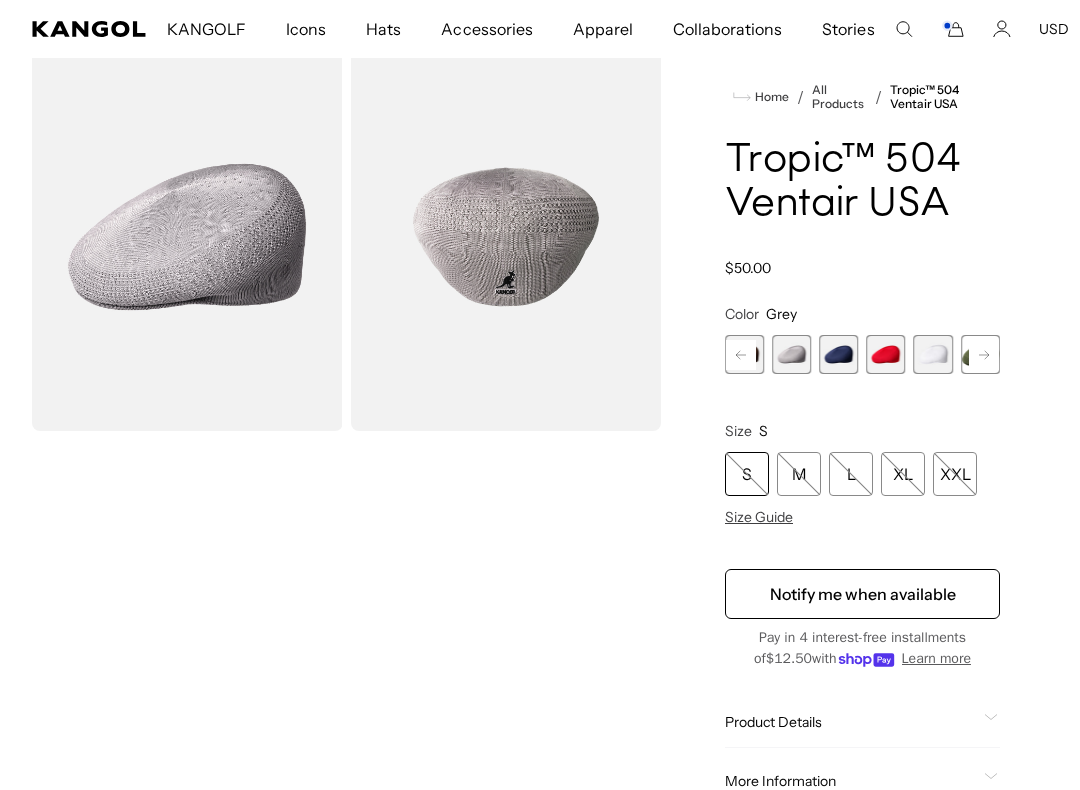scroll, scrollTop: 0, scrollLeft: 412, axis: horizontal 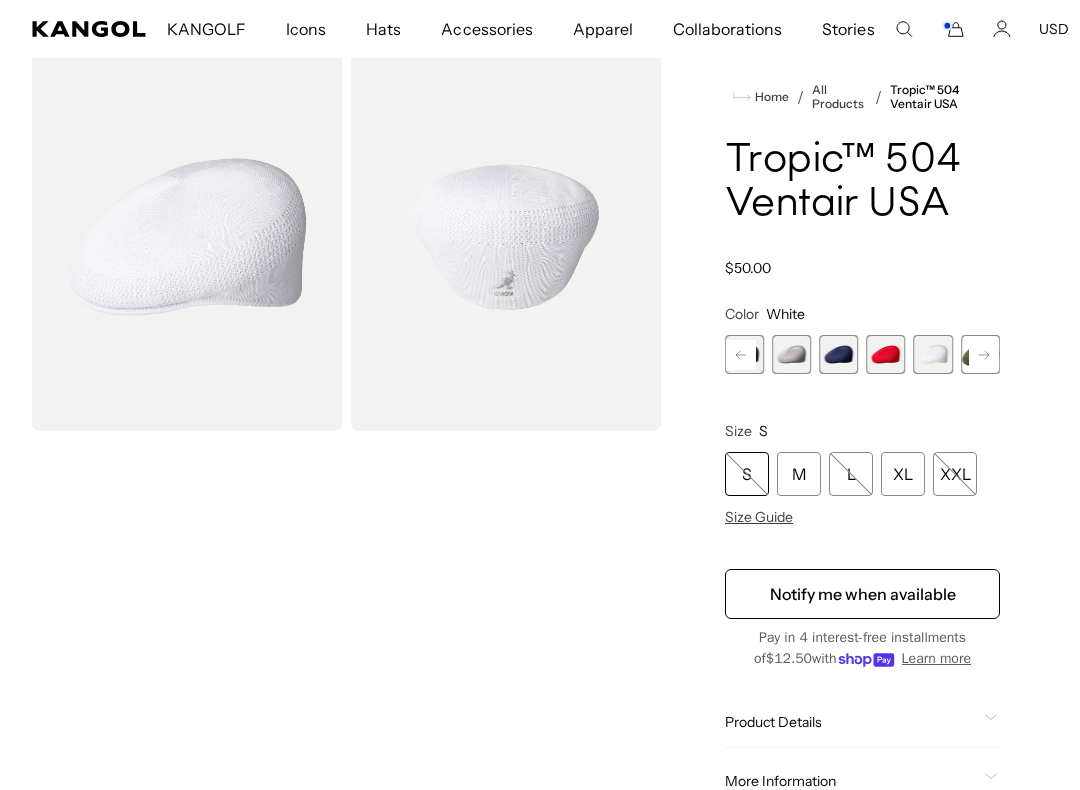 click 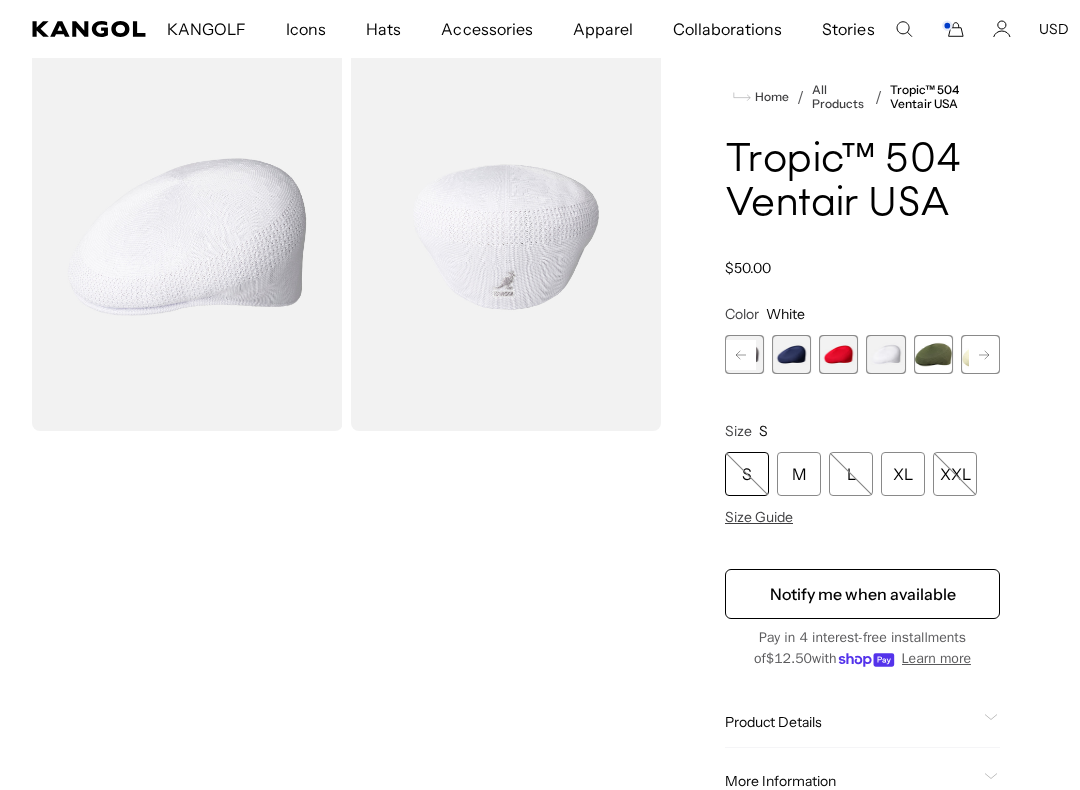 click at bounding box center [933, 354] 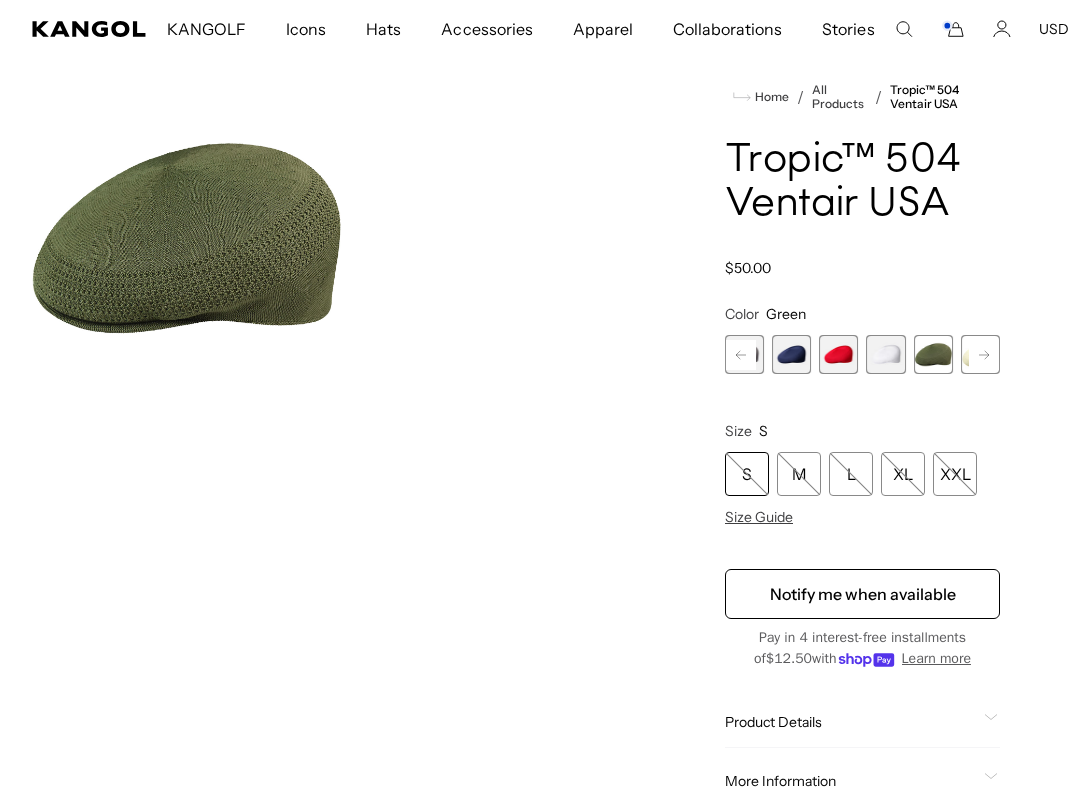 scroll, scrollTop: 0, scrollLeft: 412, axis: horizontal 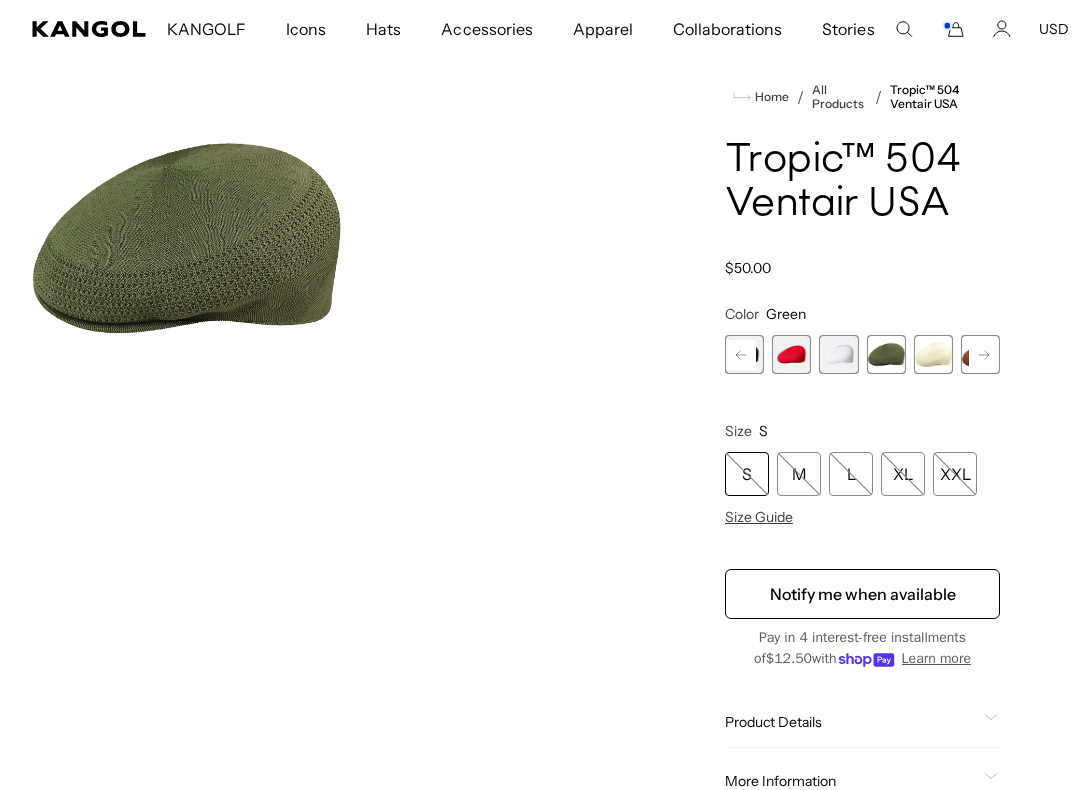 click at bounding box center [933, 354] 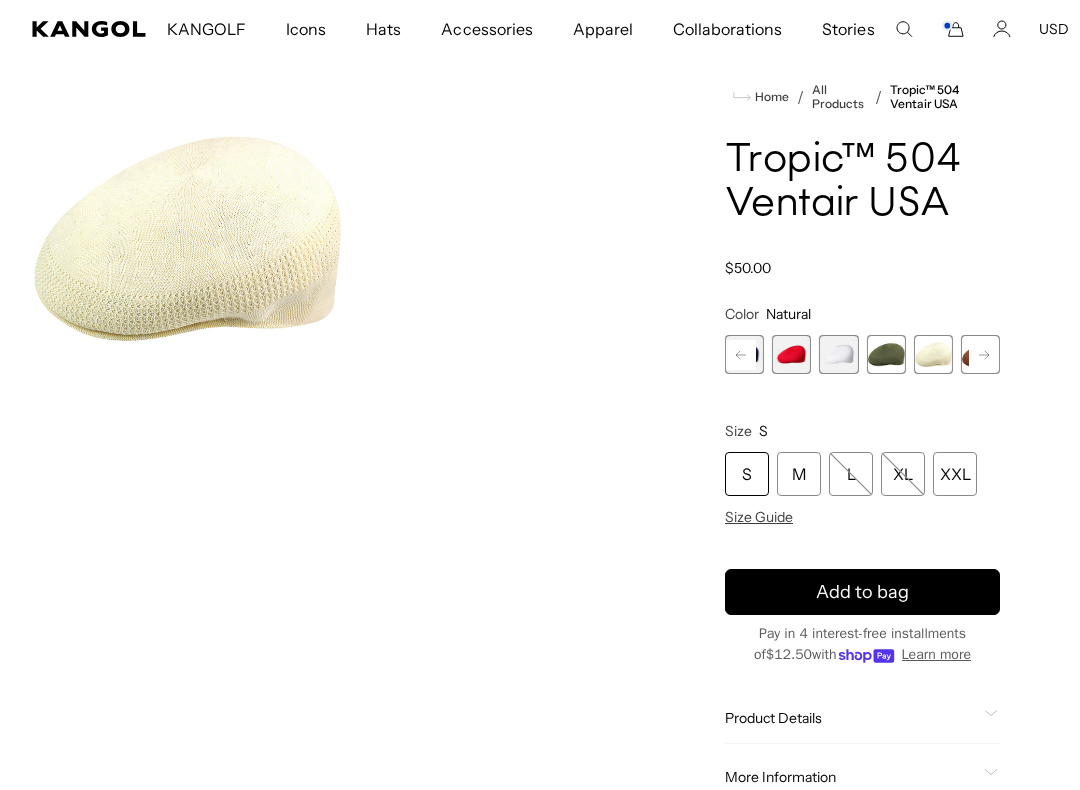 click at bounding box center [933, 354] 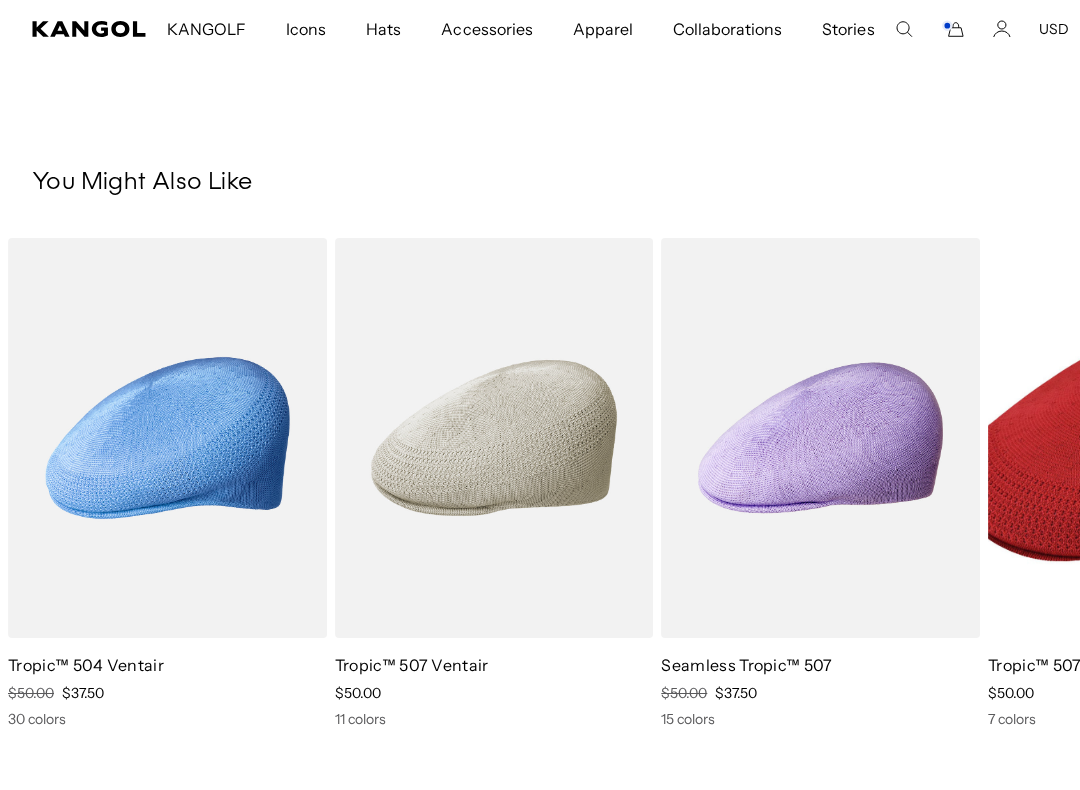 scroll, scrollTop: 1106, scrollLeft: 0, axis: vertical 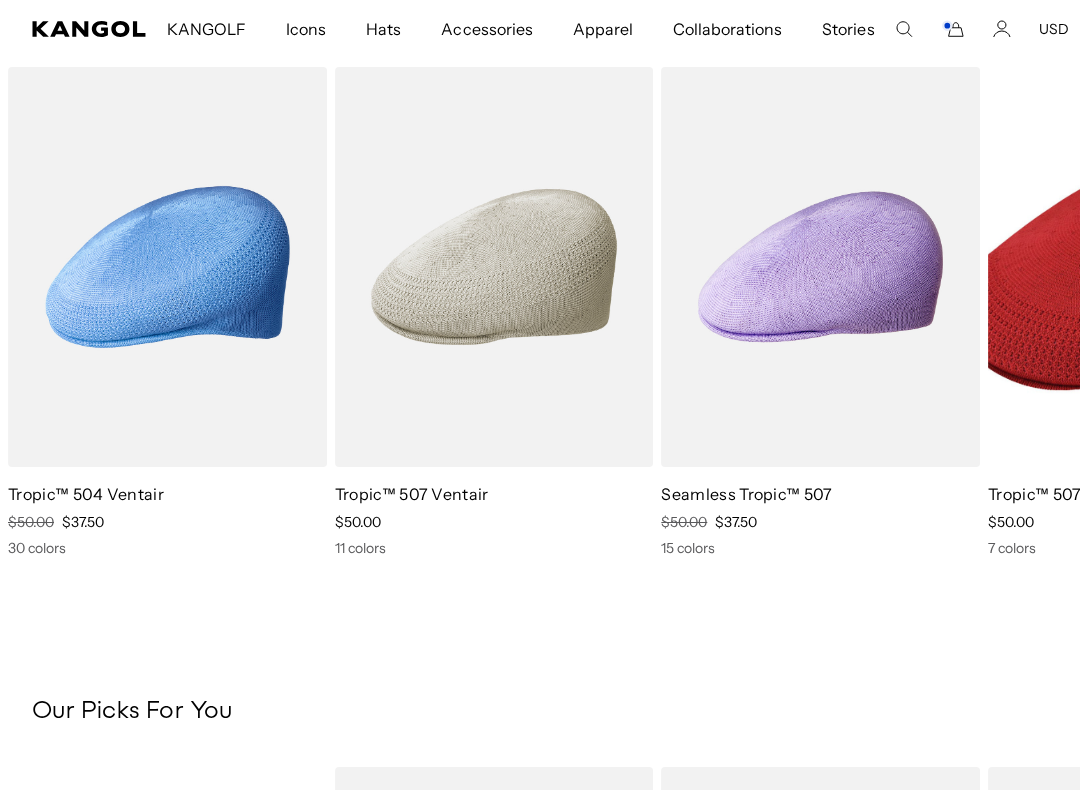 click on "Seamless Tropic™ 507" at bounding box center (746, 494) 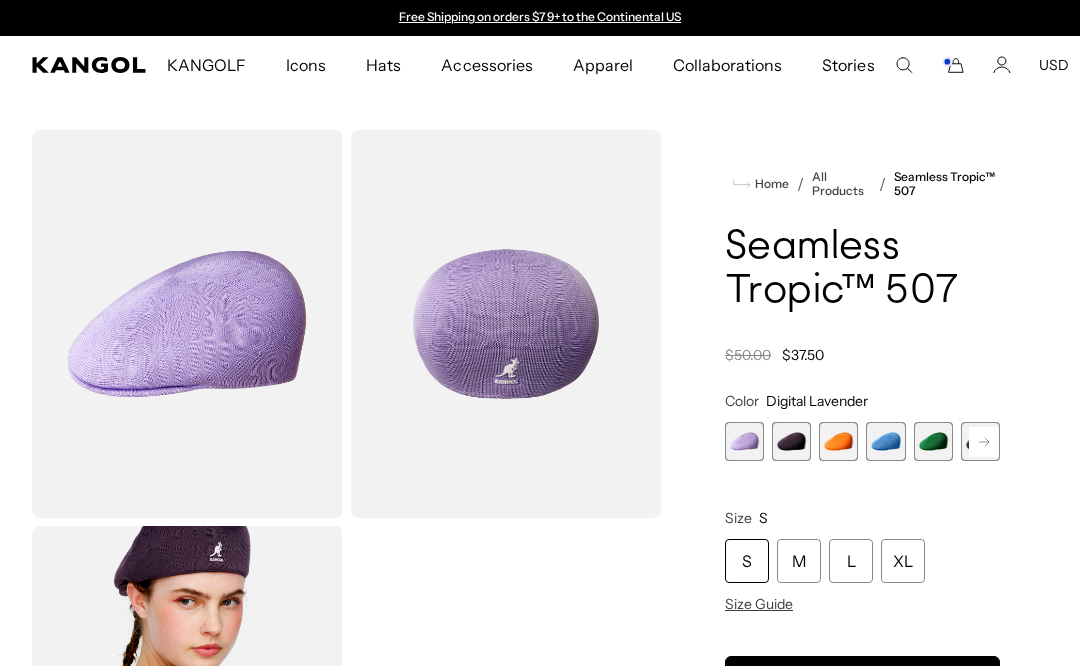 scroll, scrollTop: 0, scrollLeft: 0, axis: both 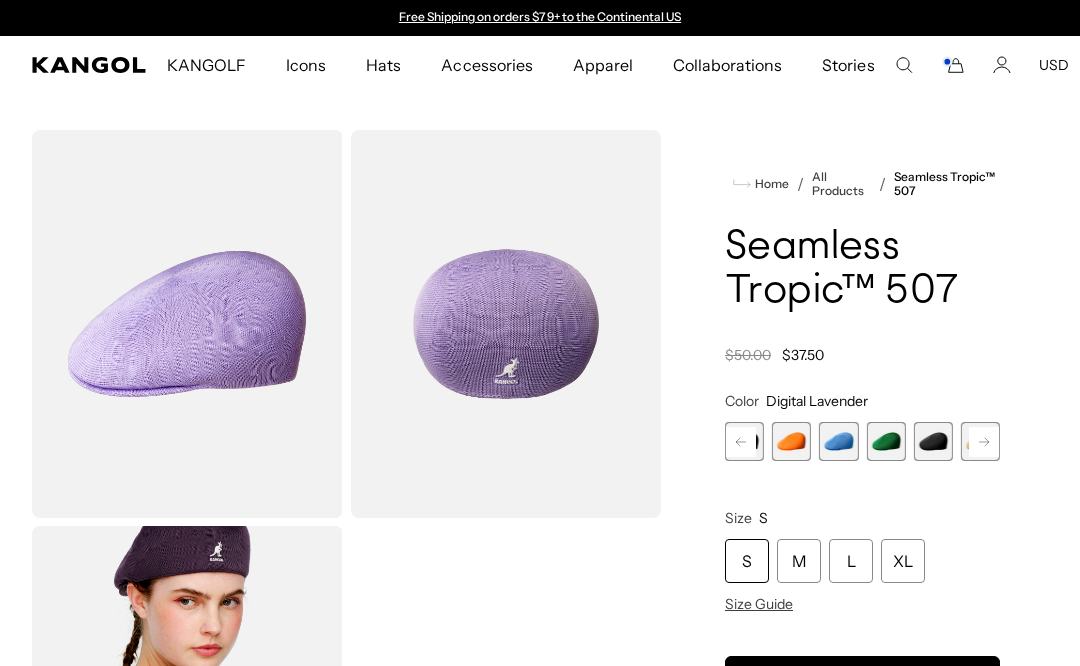 click 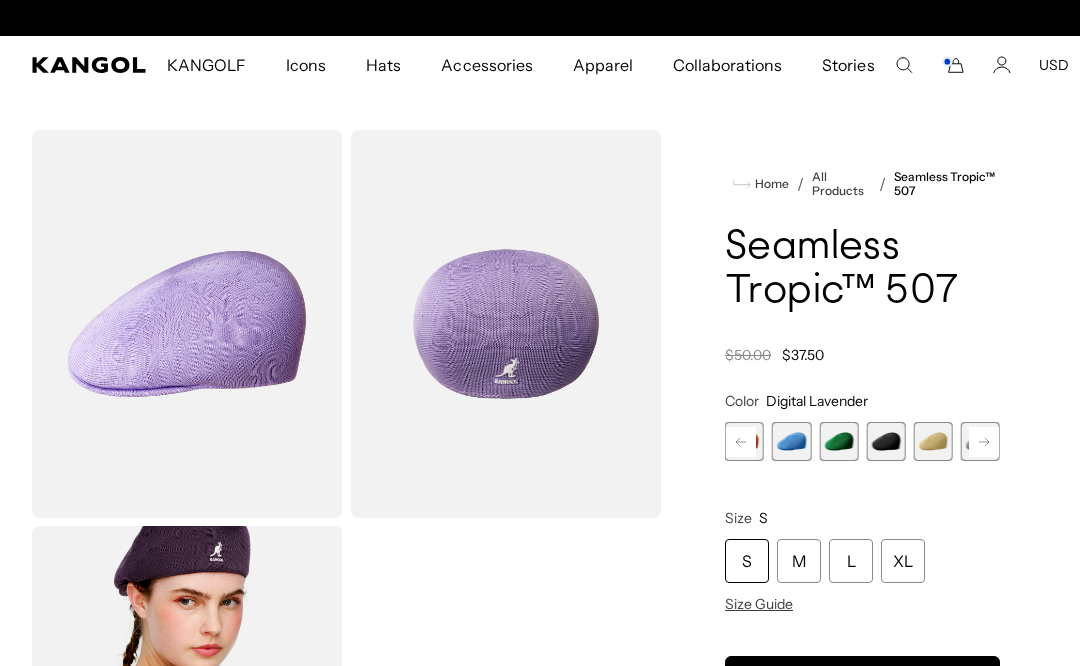 scroll, scrollTop: 0, scrollLeft: 412, axis: horizontal 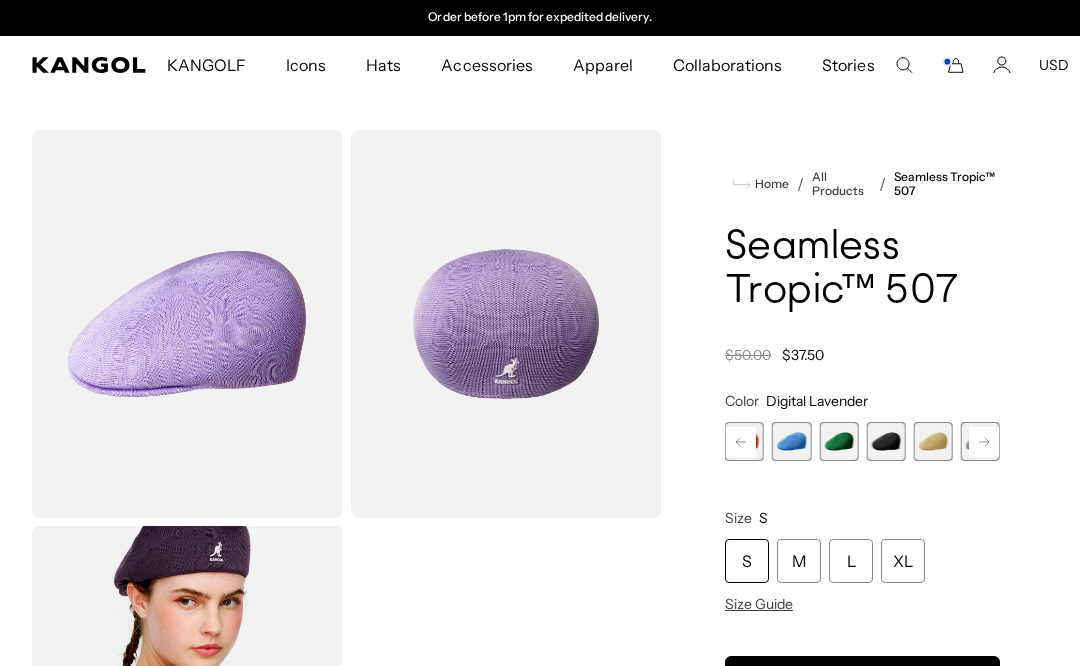 click at bounding box center (933, 441) 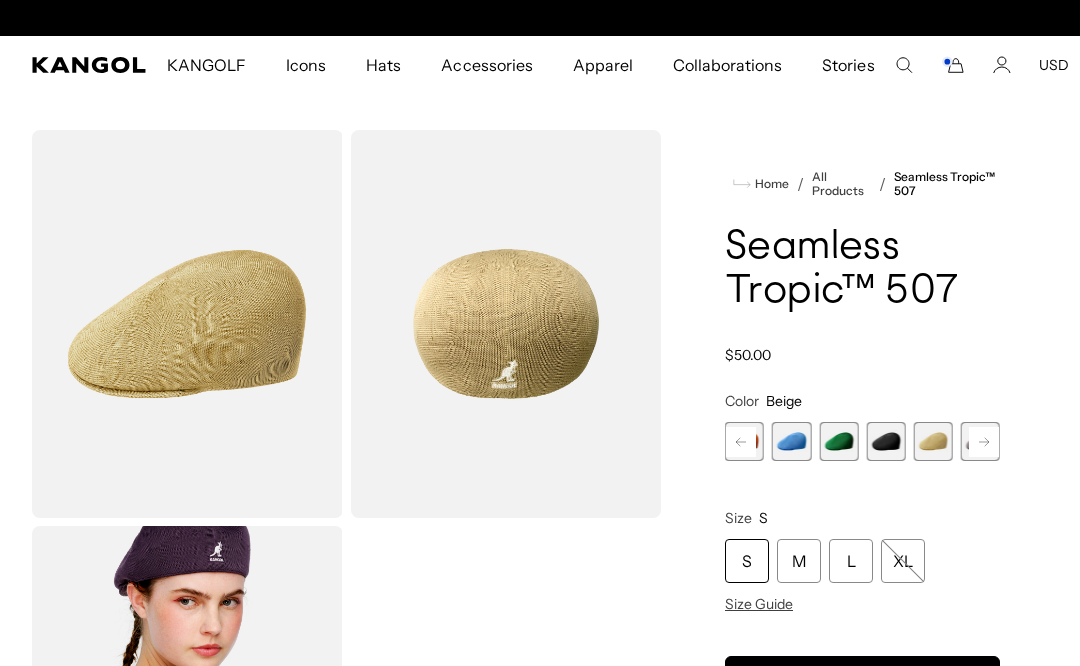 scroll, scrollTop: 0, scrollLeft: 412, axis: horizontal 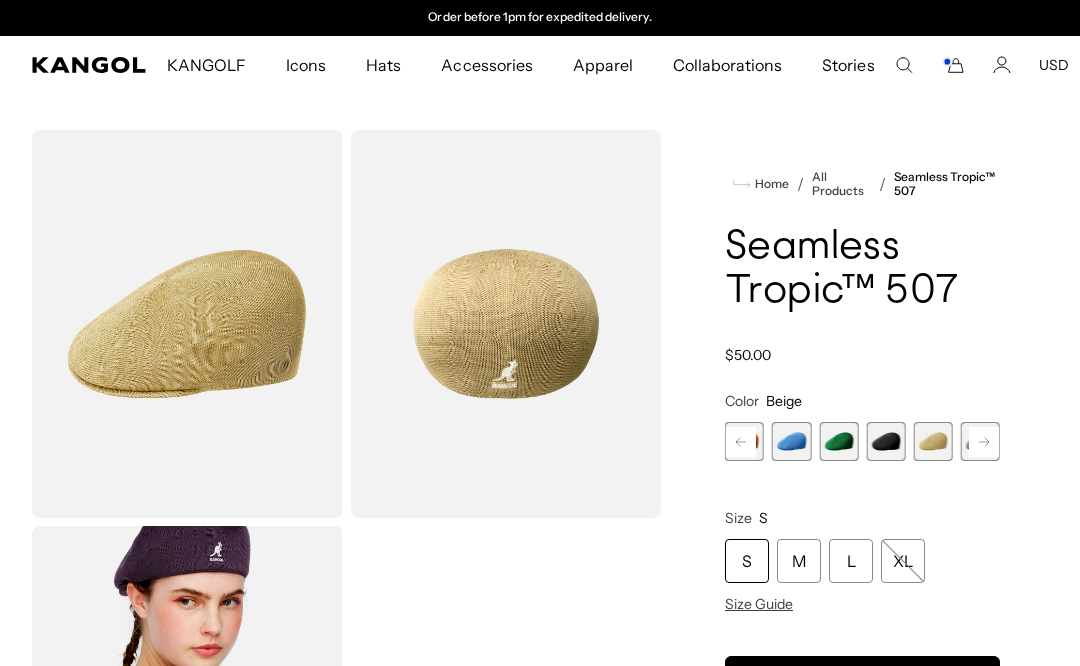 click on "L" at bounding box center [851, 561] 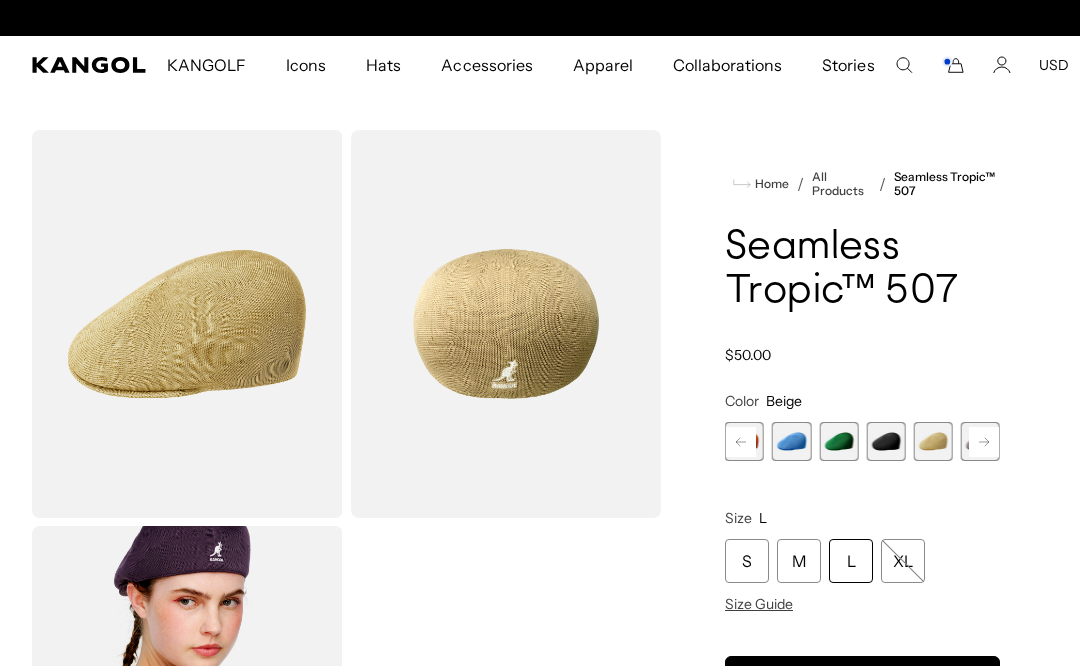 scroll, scrollTop: 0, scrollLeft: 412, axis: horizontal 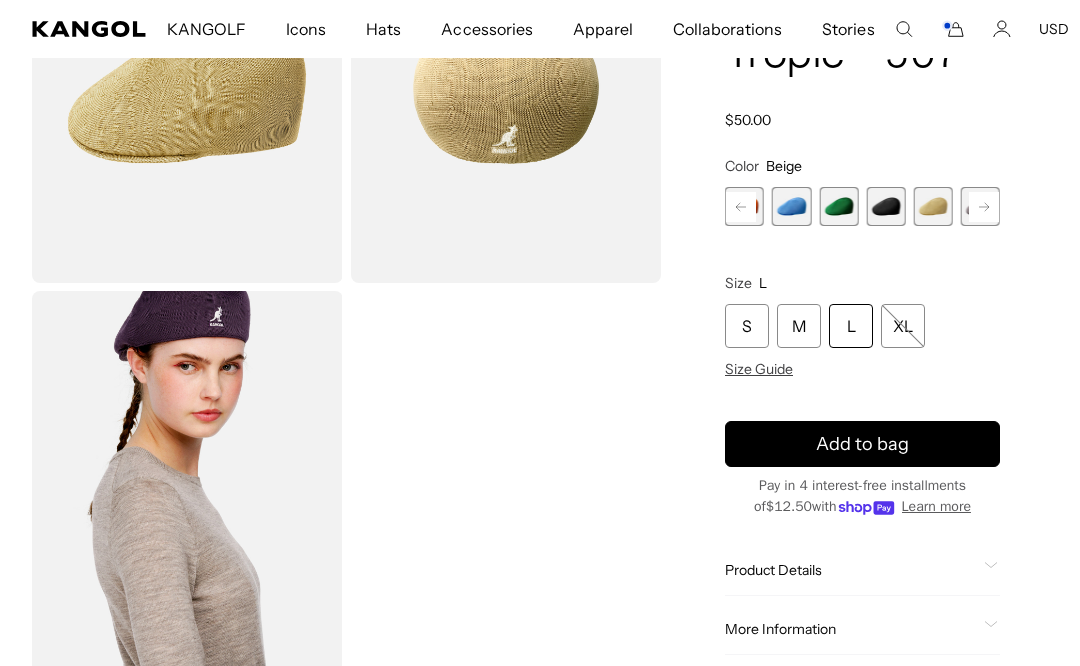 click on "Home
/
All Products
/
Seamless Tropic™ 507
Seamless Tropic™ 507
Regular price
$50.00
Regular price
Sale price
$50.00
Color
Beige
Previous
Next
Digital Lavender
Variant sold out or unavailable
DEEP PLUM
Variant sold out or unavailable" at bounding box center (862, 324) 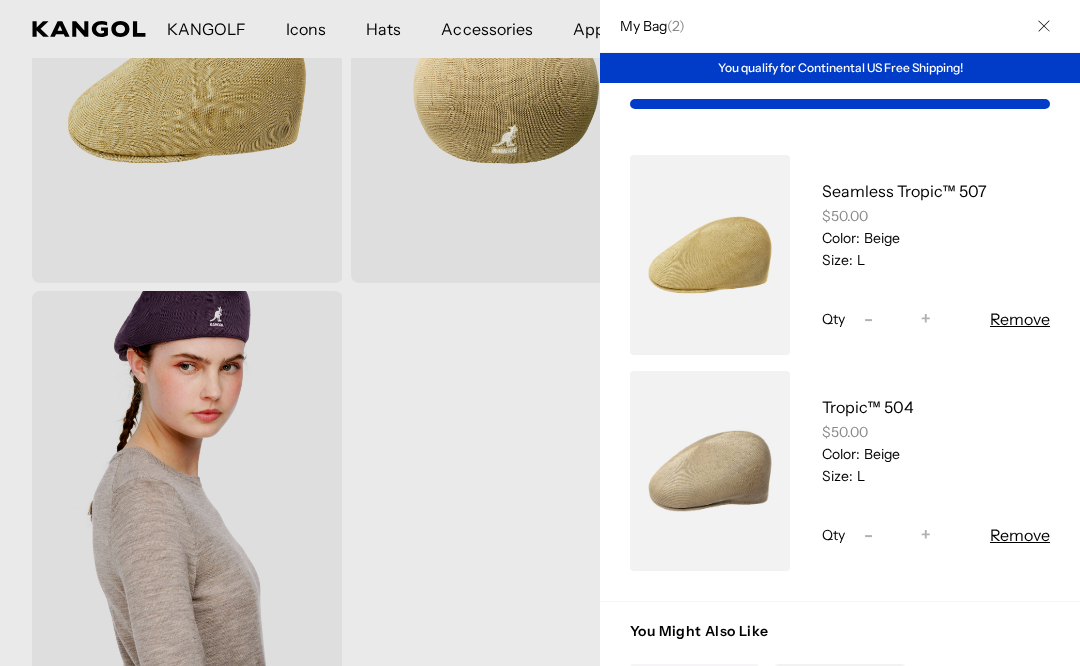 scroll, scrollTop: 0, scrollLeft: 412, axis: horizontal 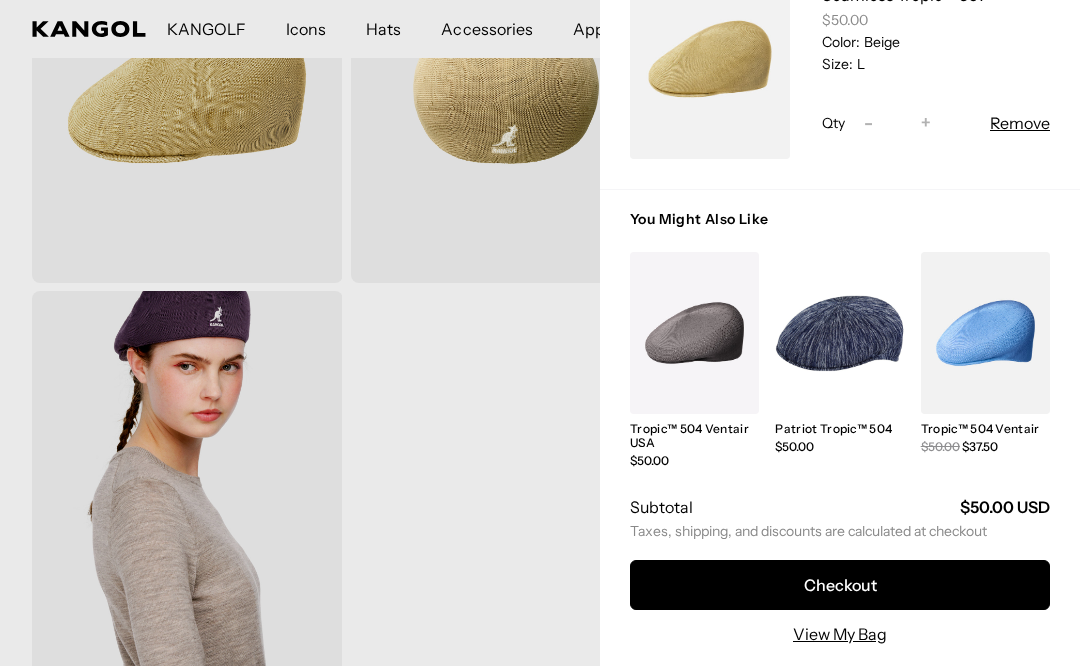 click on "Checkout" at bounding box center (840, 585) 